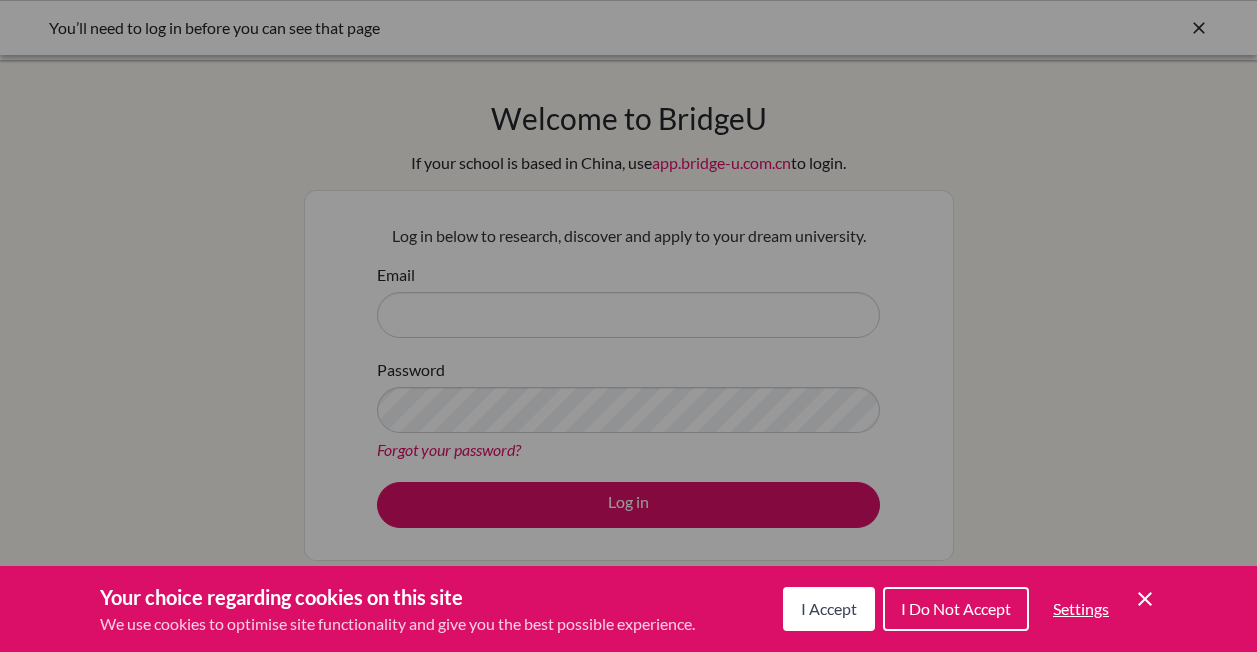 scroll, scrollTop: 0, scrollLeft: 0, axis: both 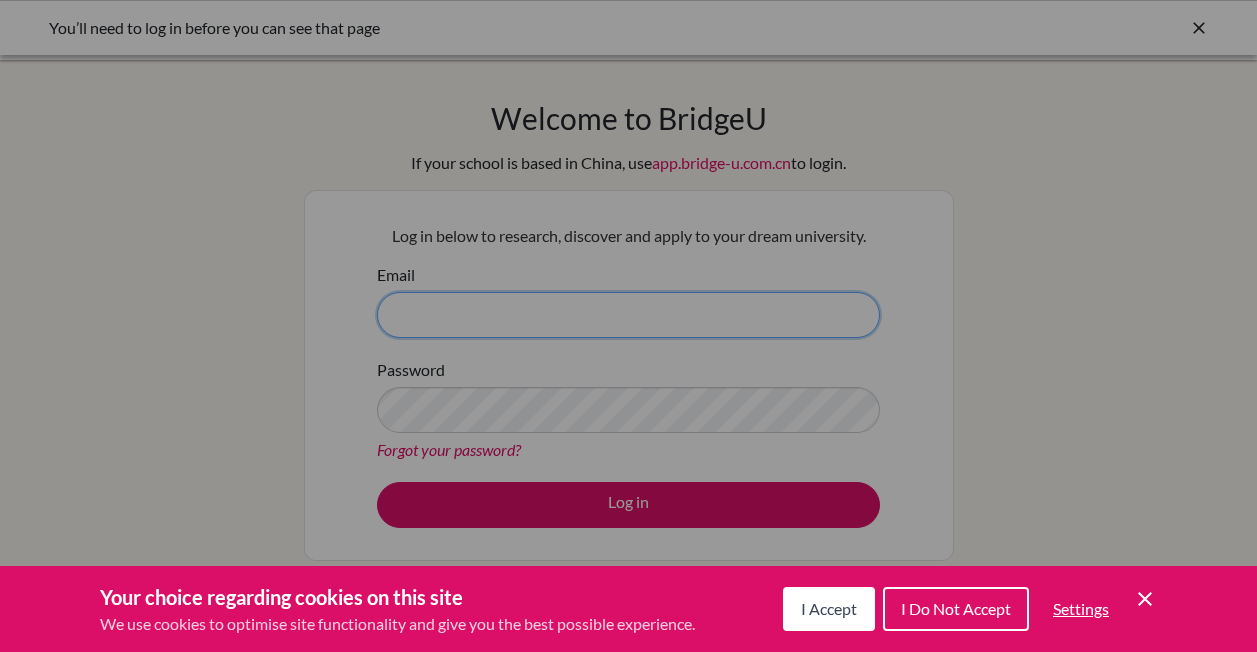 type 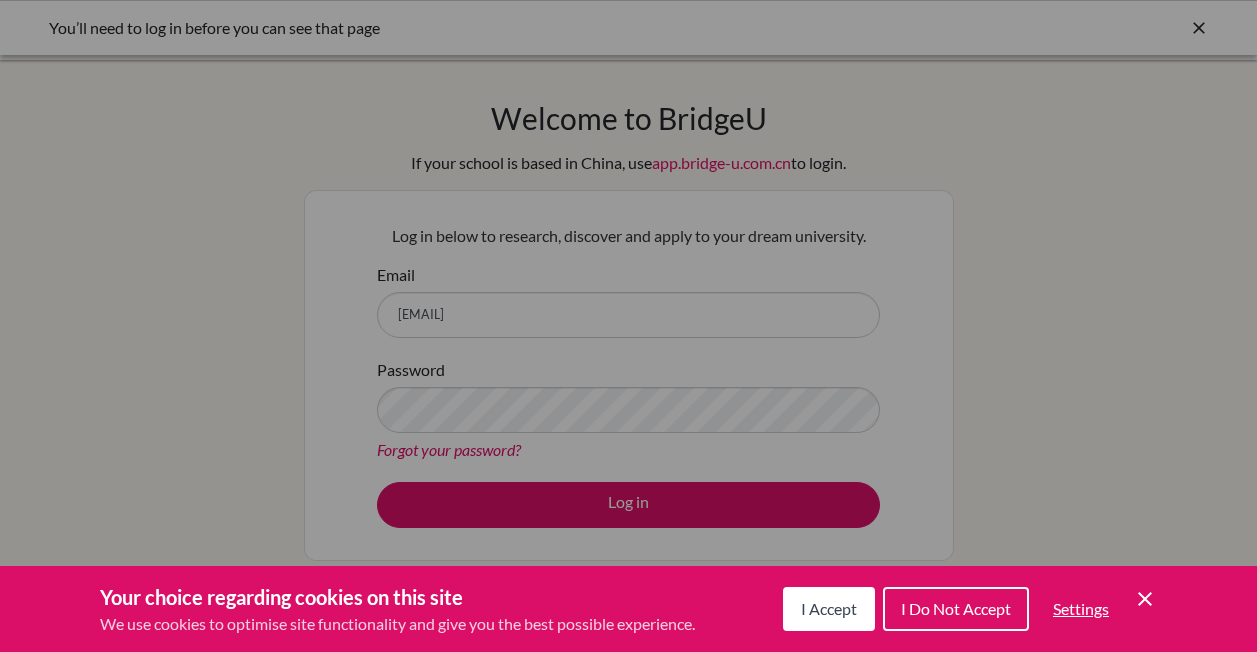 click on "I Accept" at bounding box center [829, 608] 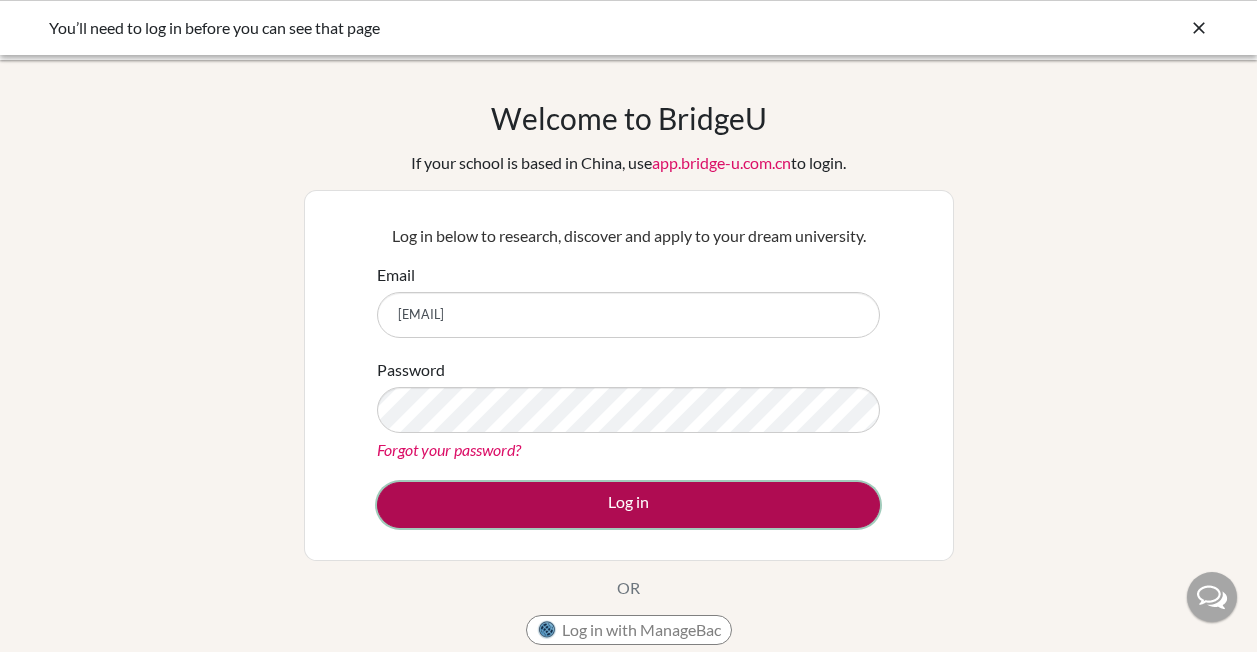 click on "Log in" at bounding box center [628, 505] 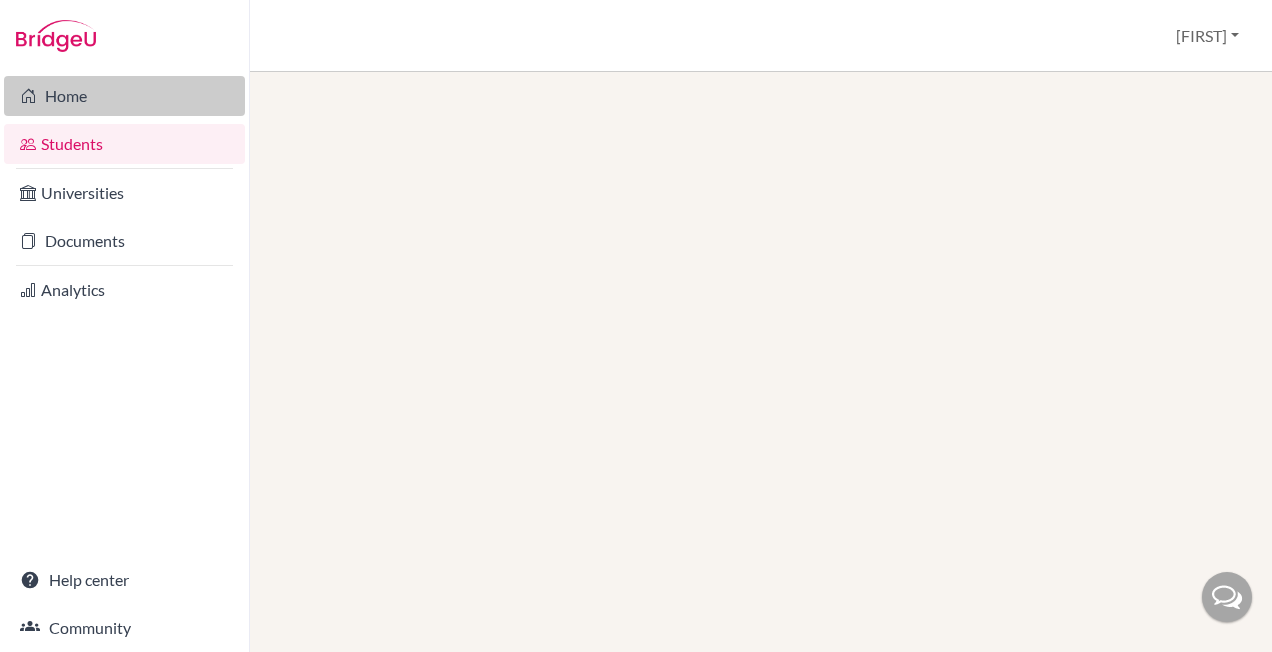 scroll, scrollTop: 0, scrollLeft: 0, axis: both 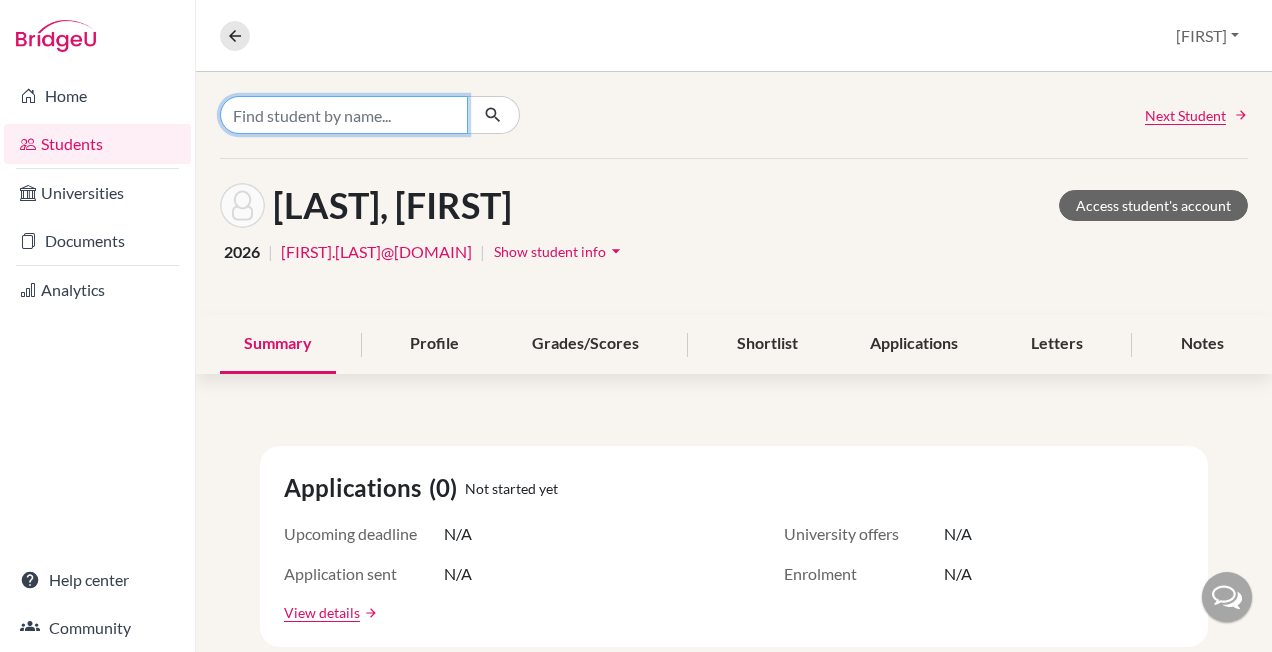 click at bounding box center (344, 115) 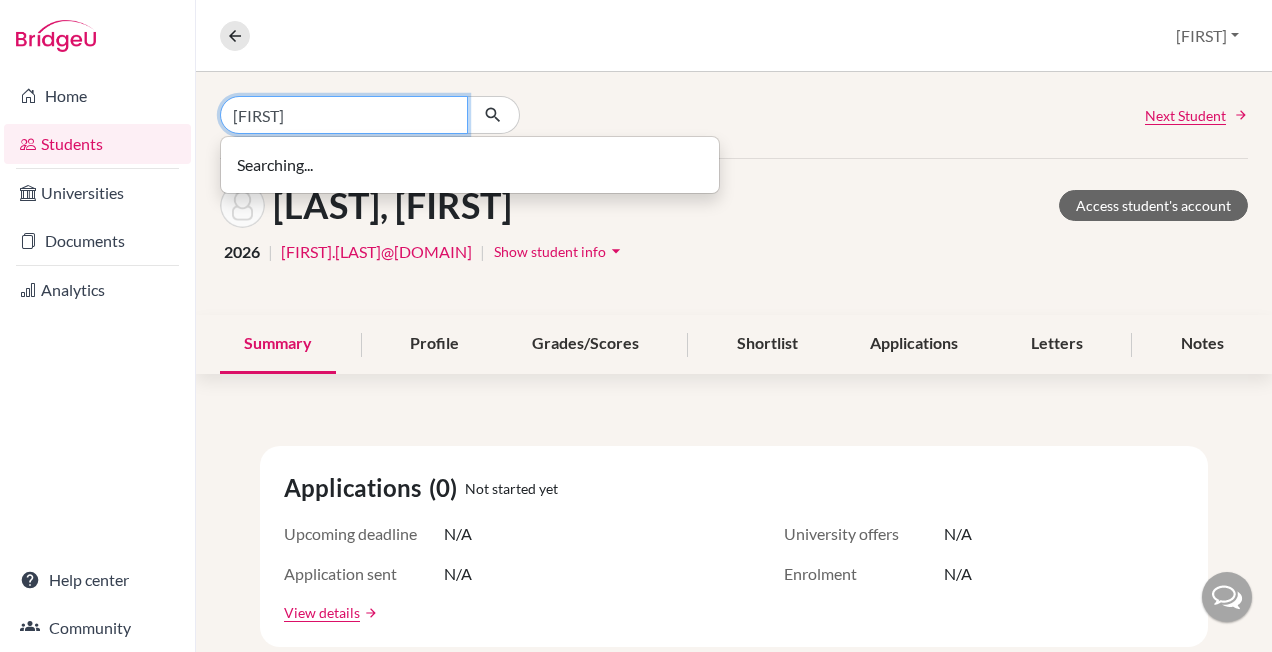 type on "[FIRST]" 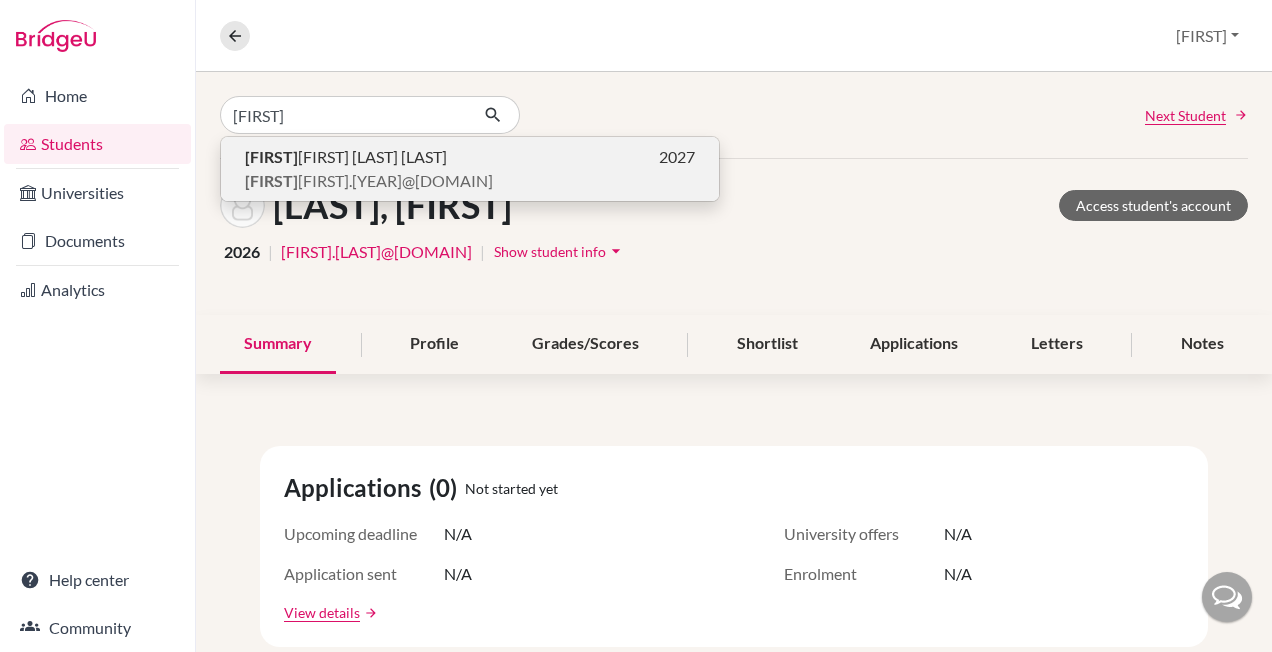 click on "[FIRST].[LAST]@[DOMAIN]" at bounding box center (369, 181) 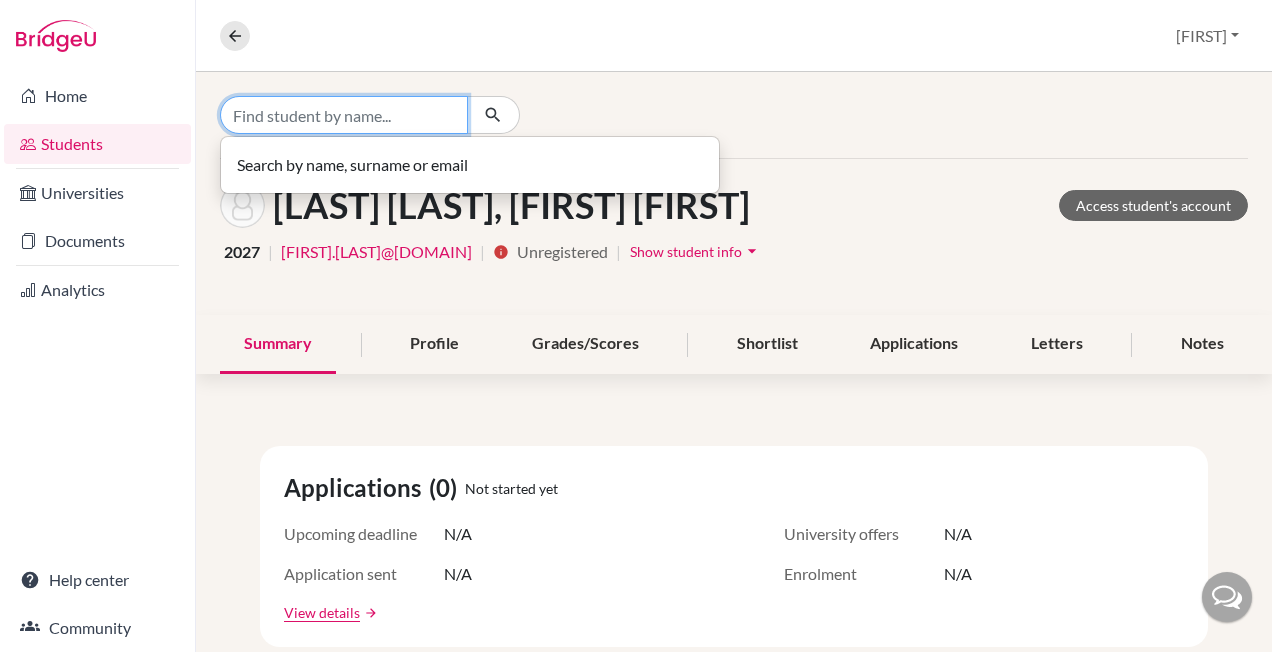 click at bounding box center [344, 115] 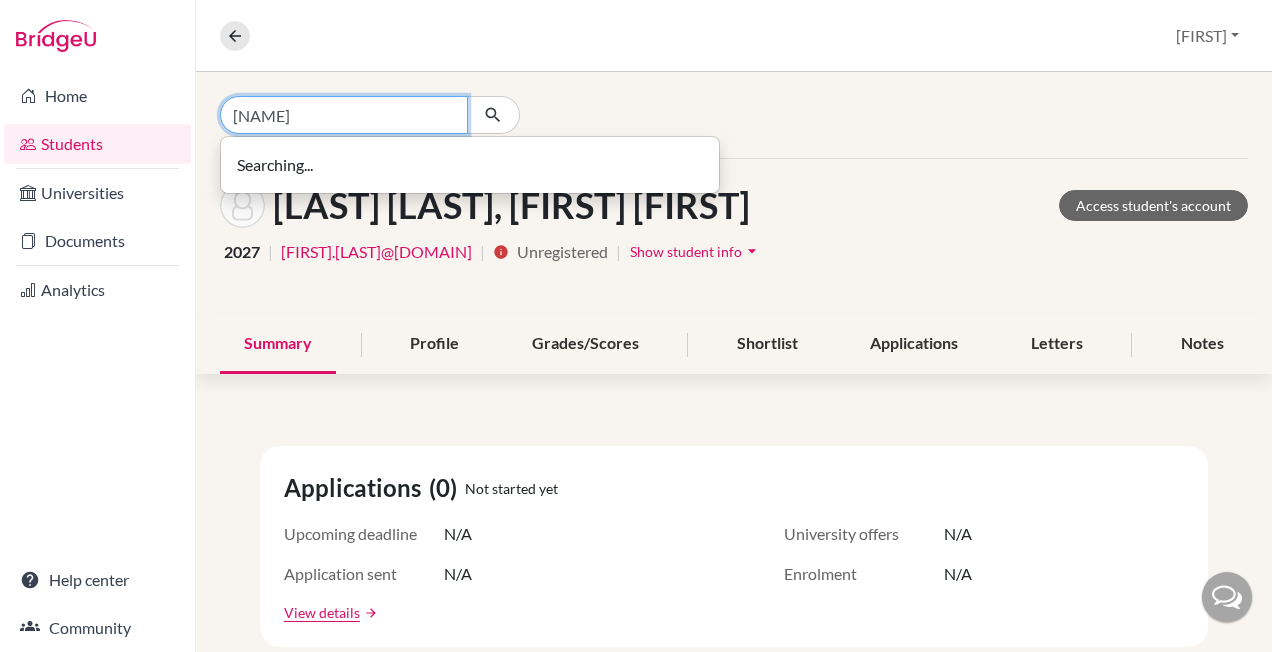 type on "[NAME]" 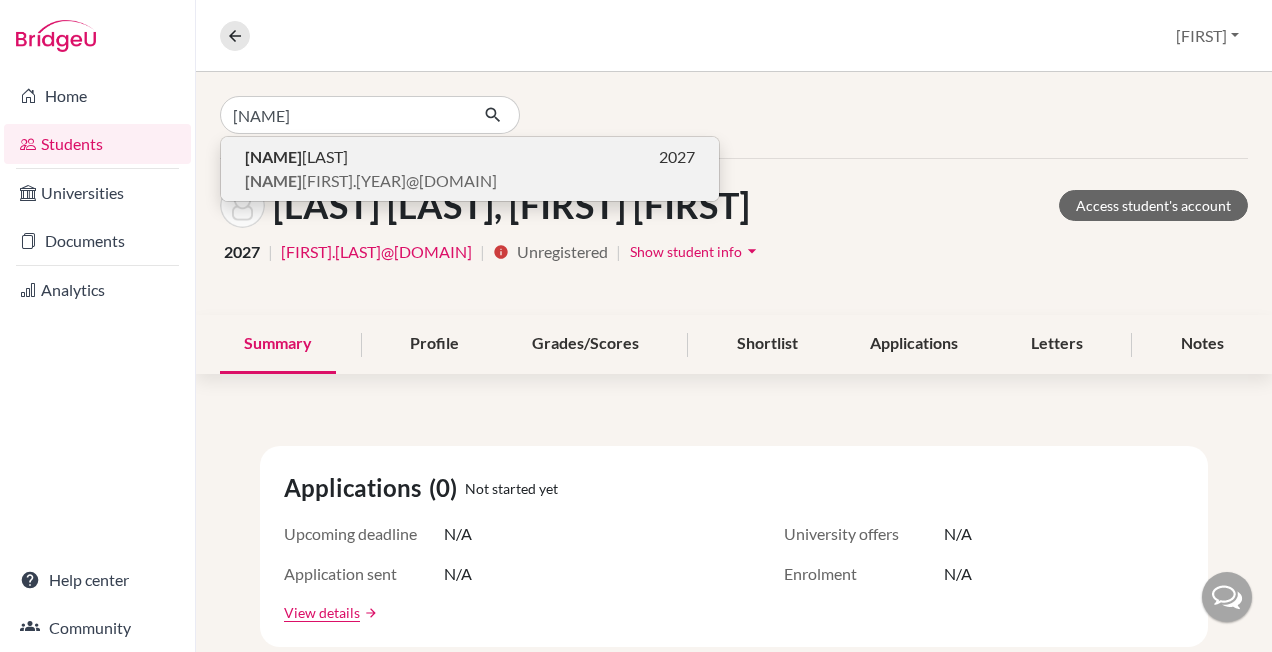 click on "[FIRST]  [LAST]" at bounding box center (296, 157) 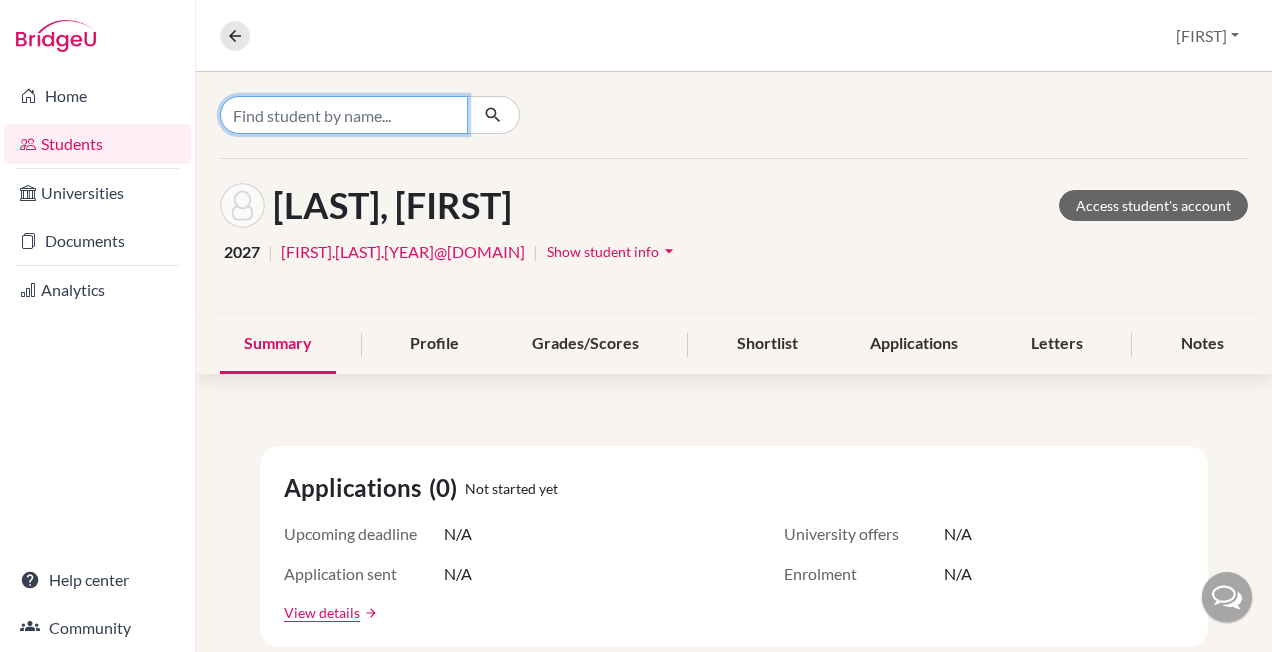 click at bounding box center [344, 115] 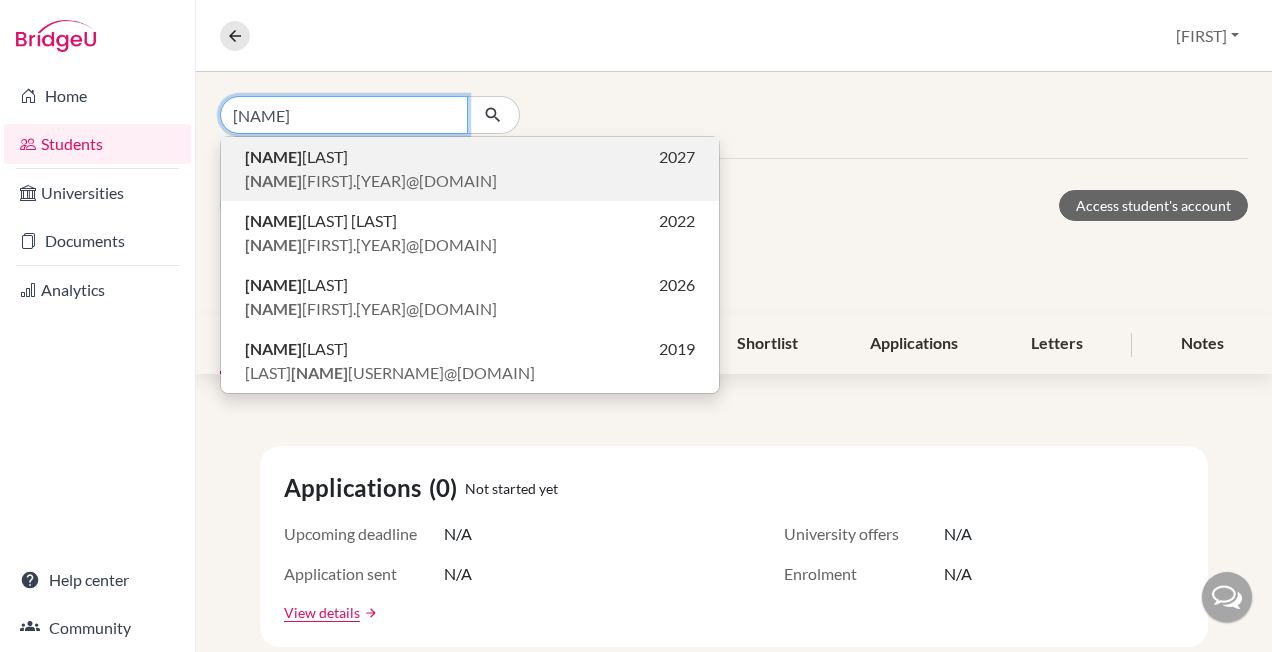 type on "[NAME]" 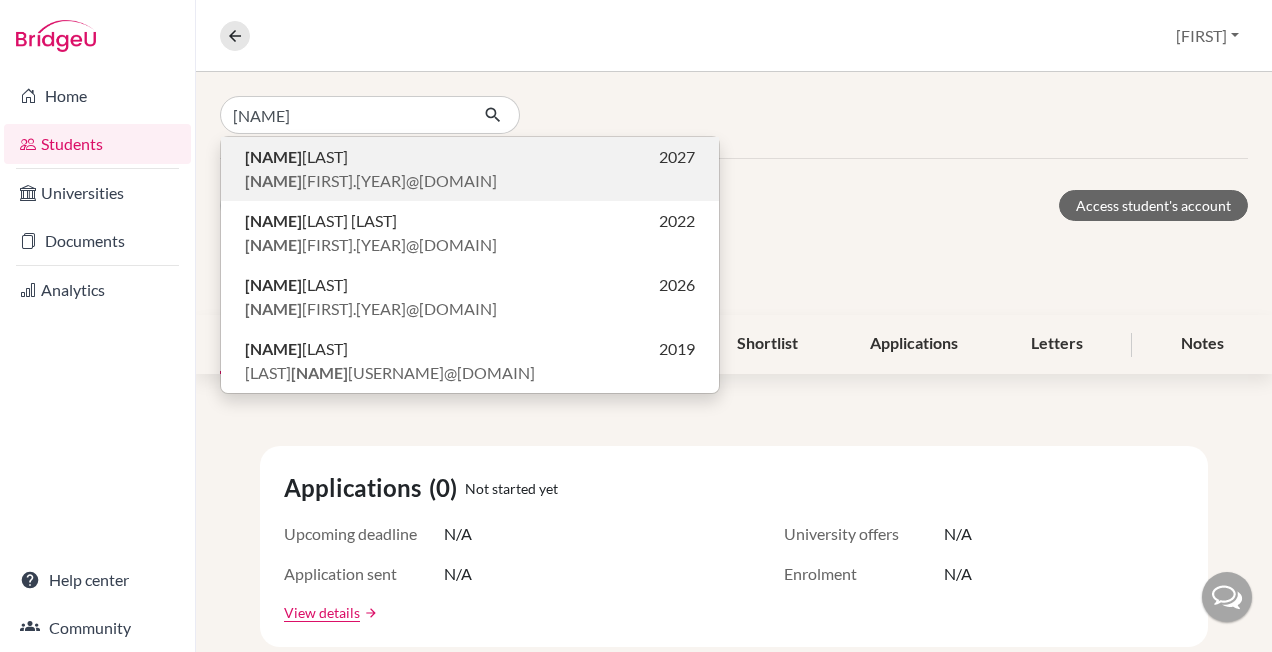 click on "[FIRST]  de [LAST] [YEAR]" at bounding box center [470, 157] 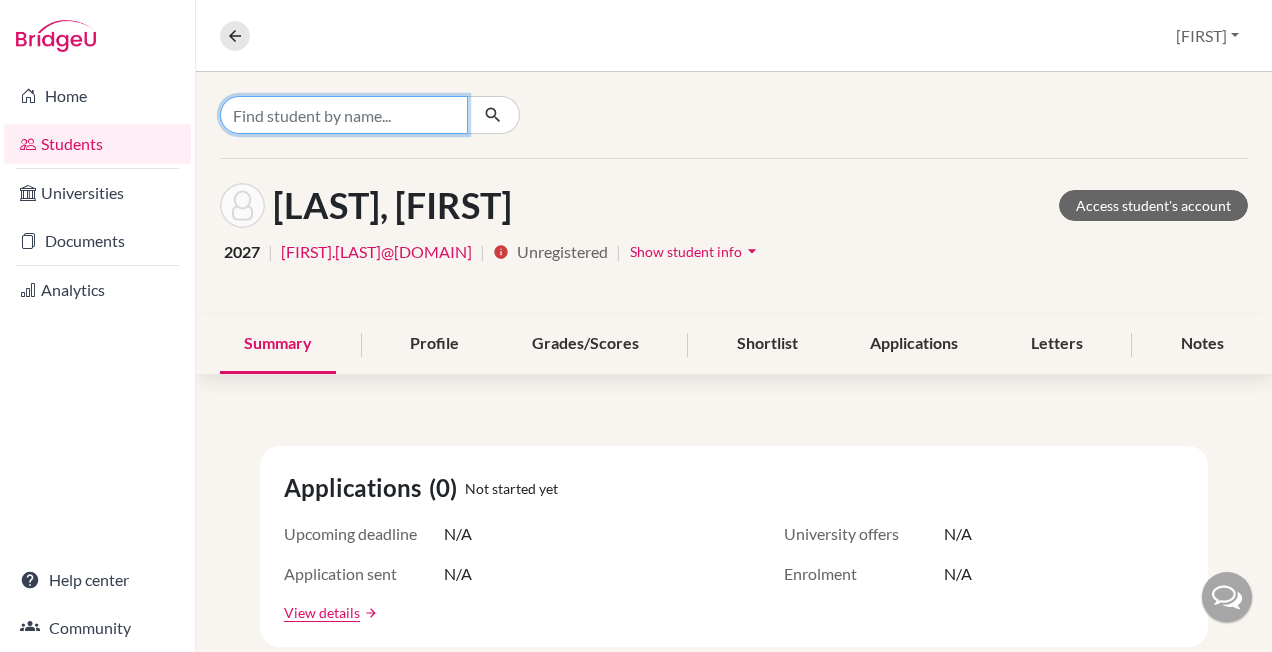 click at bounding box center [344, 115] 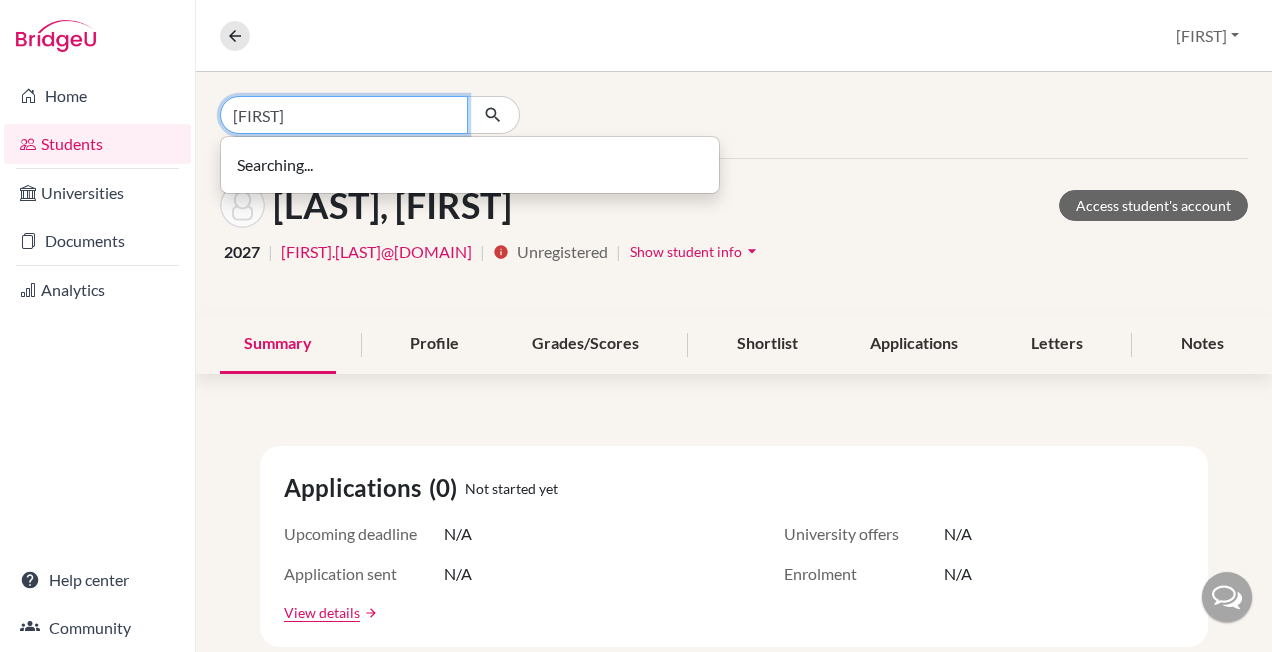 type on "[FIRST]" 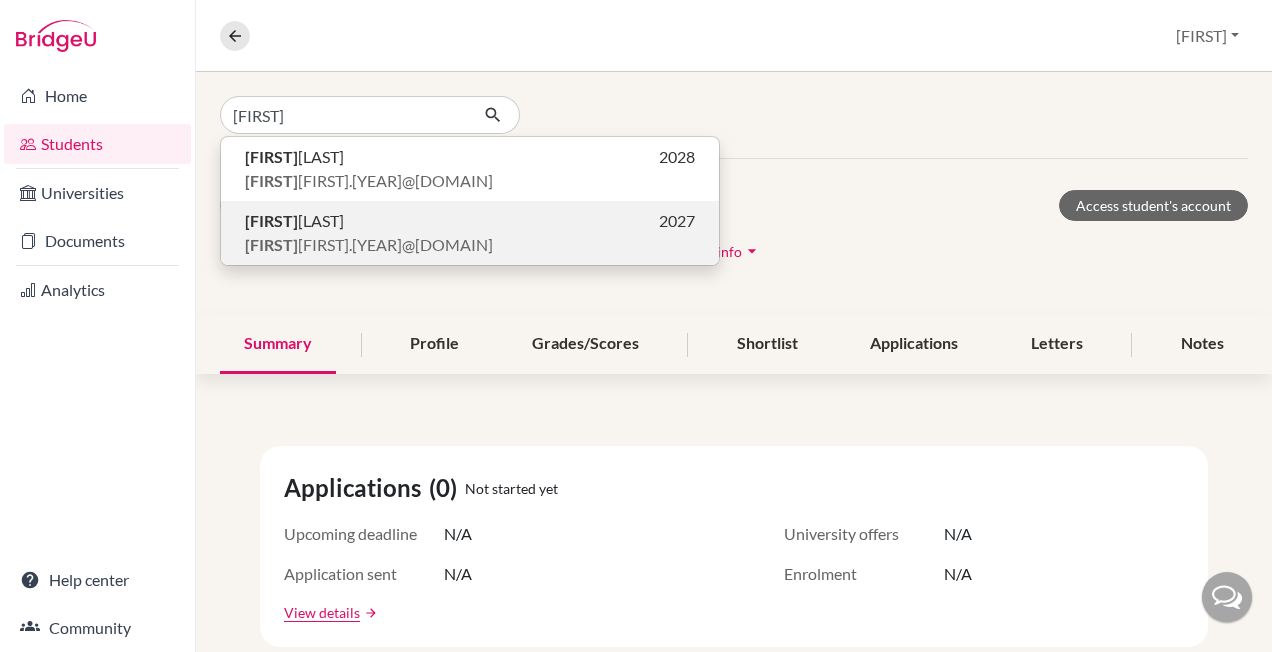 click on "[FIRST].[LAST]@[DOMAIN]" at bounding box center (369, 245) 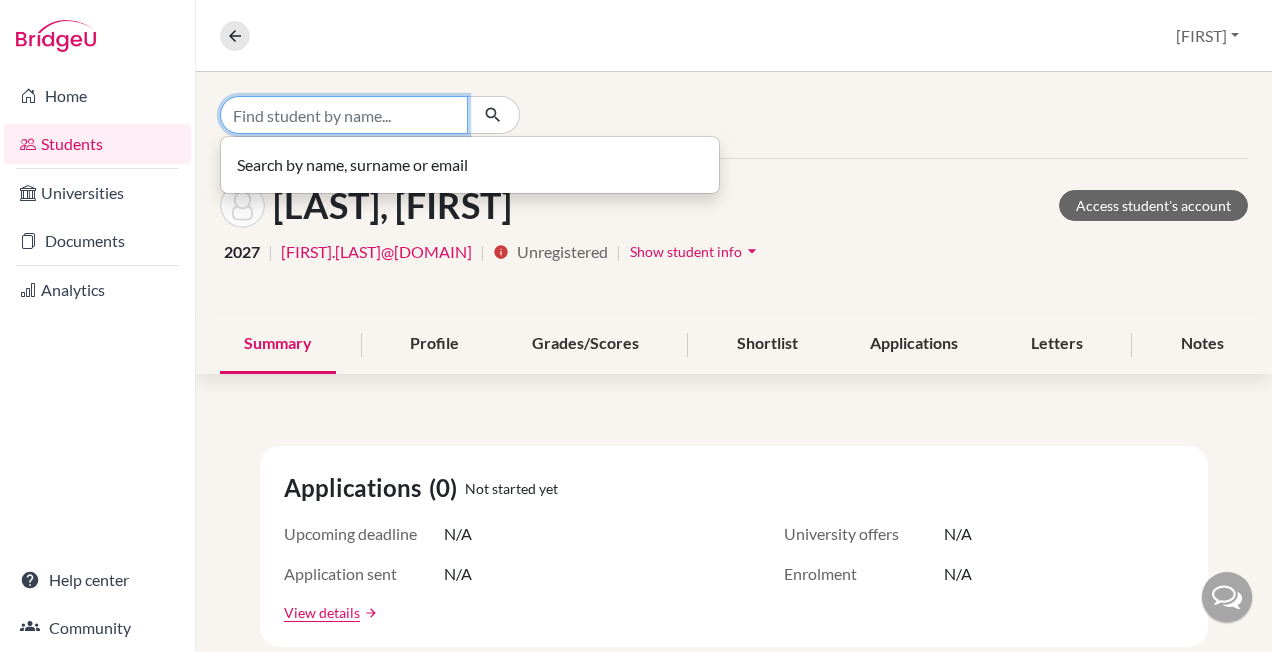 click at bounding box center (344, 115) 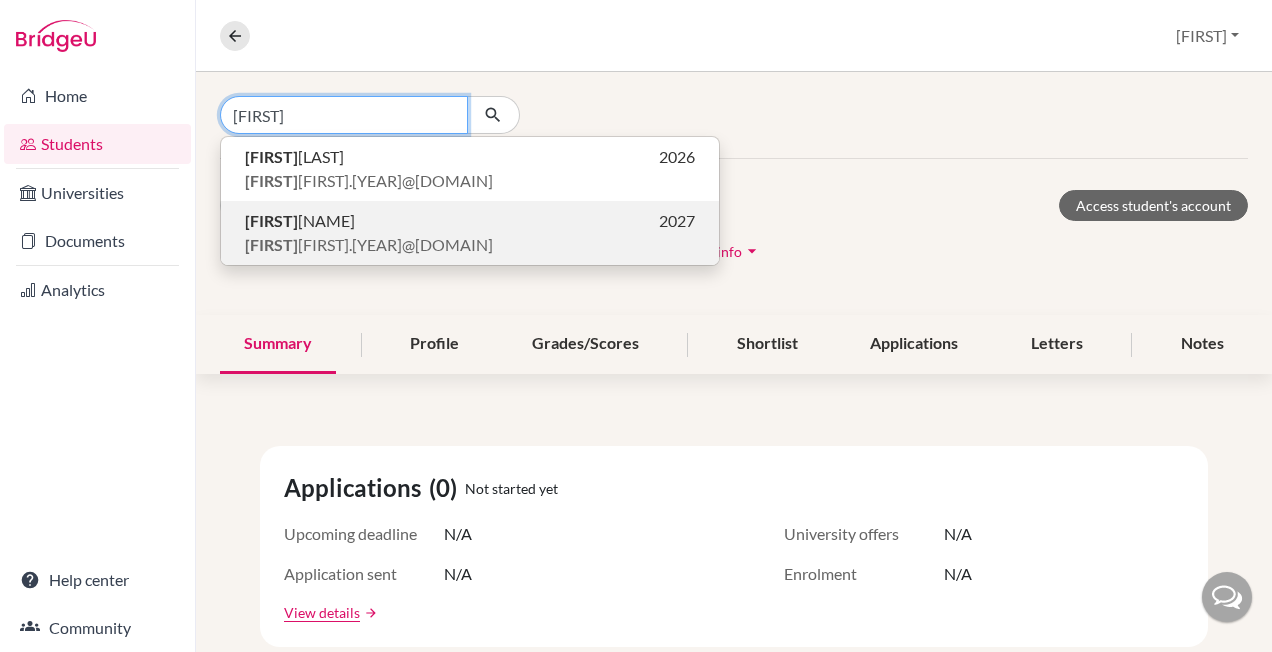 type on "[FIRST]" 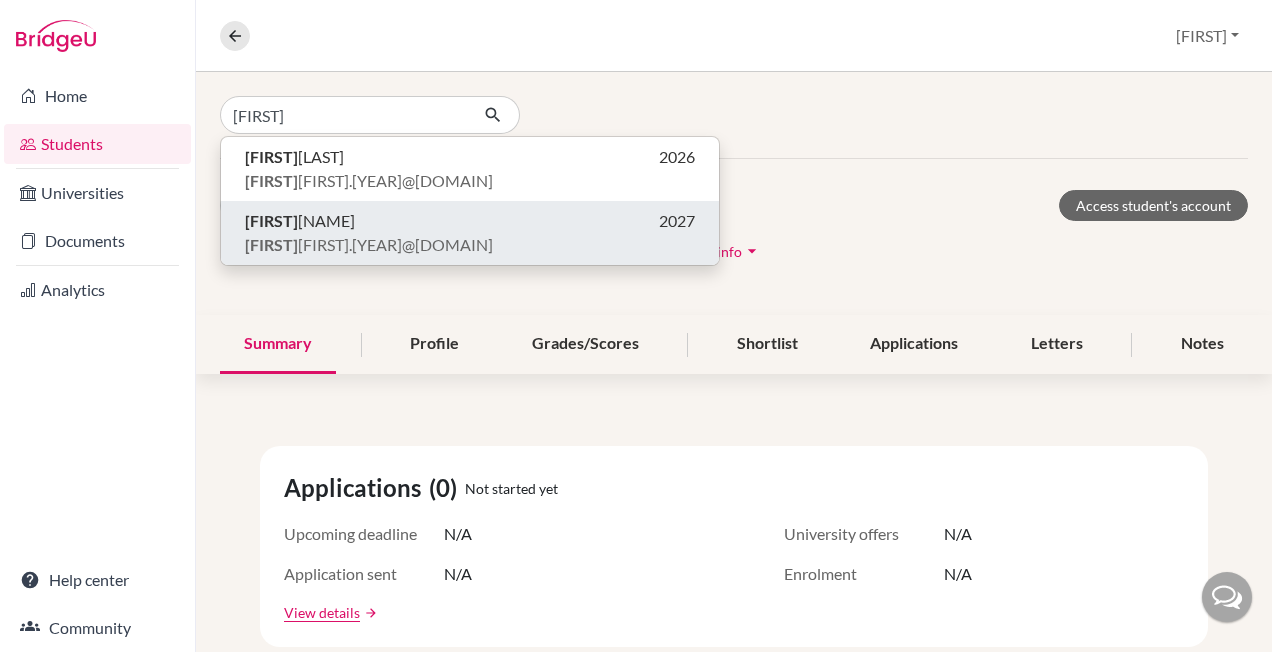 click on "[FIRST]  [LAST] [YEAR]" at bounding box center [470, 221] 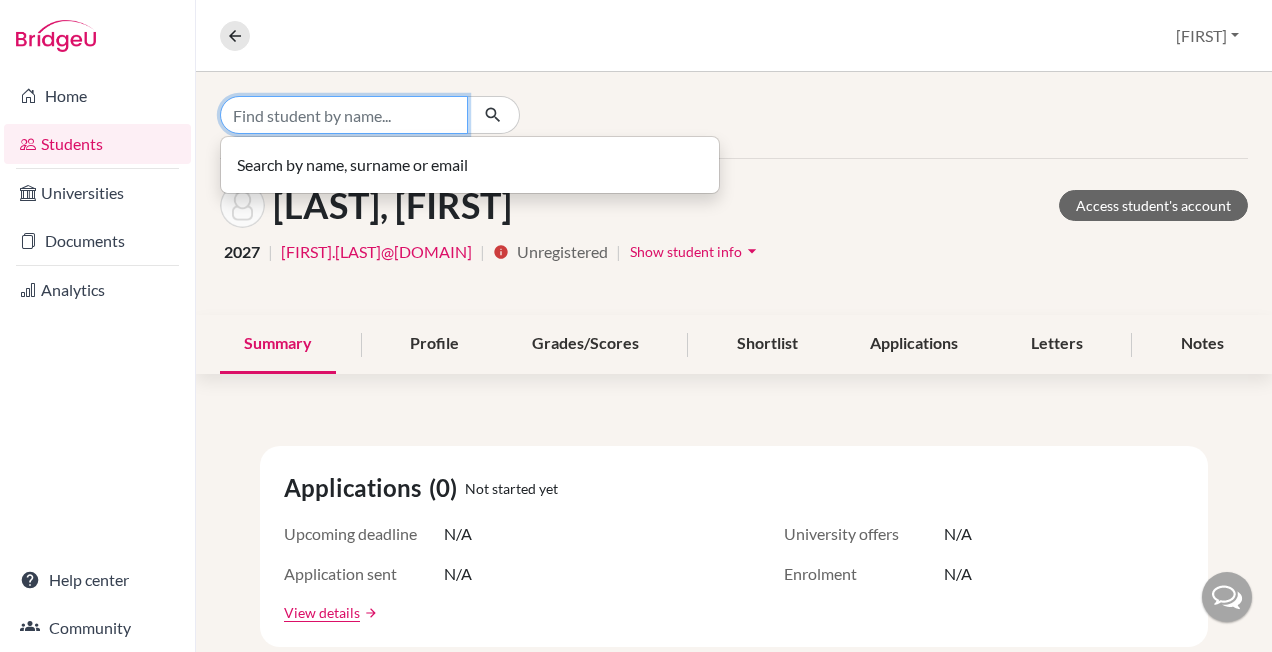 click at bounding box center (344, 115) 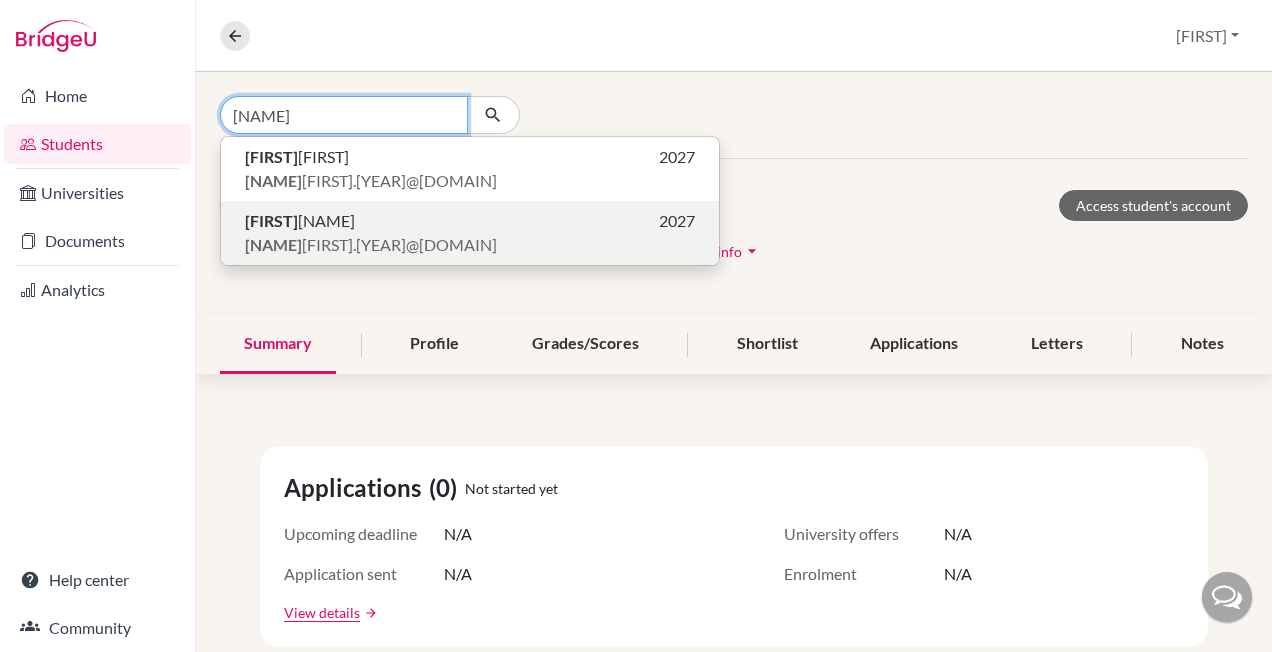 type on "[NAME]" 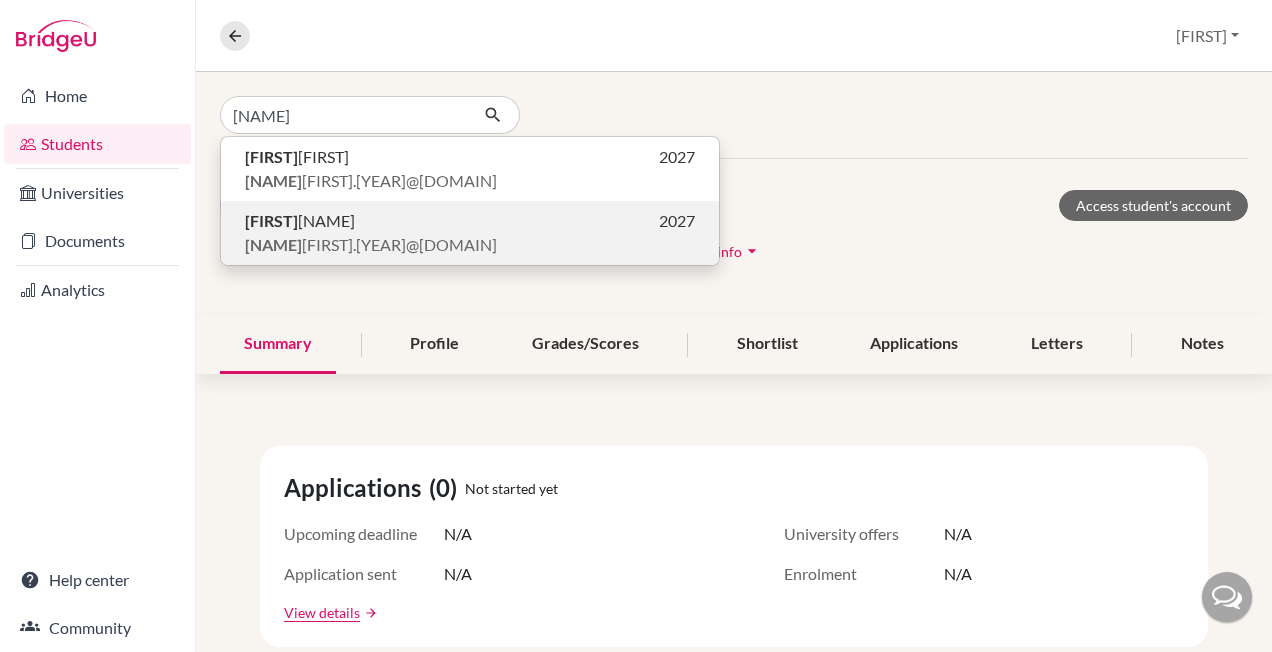 click on "[FIRST]  [LAST] [YEAR]" at bounding box center (470, 221) 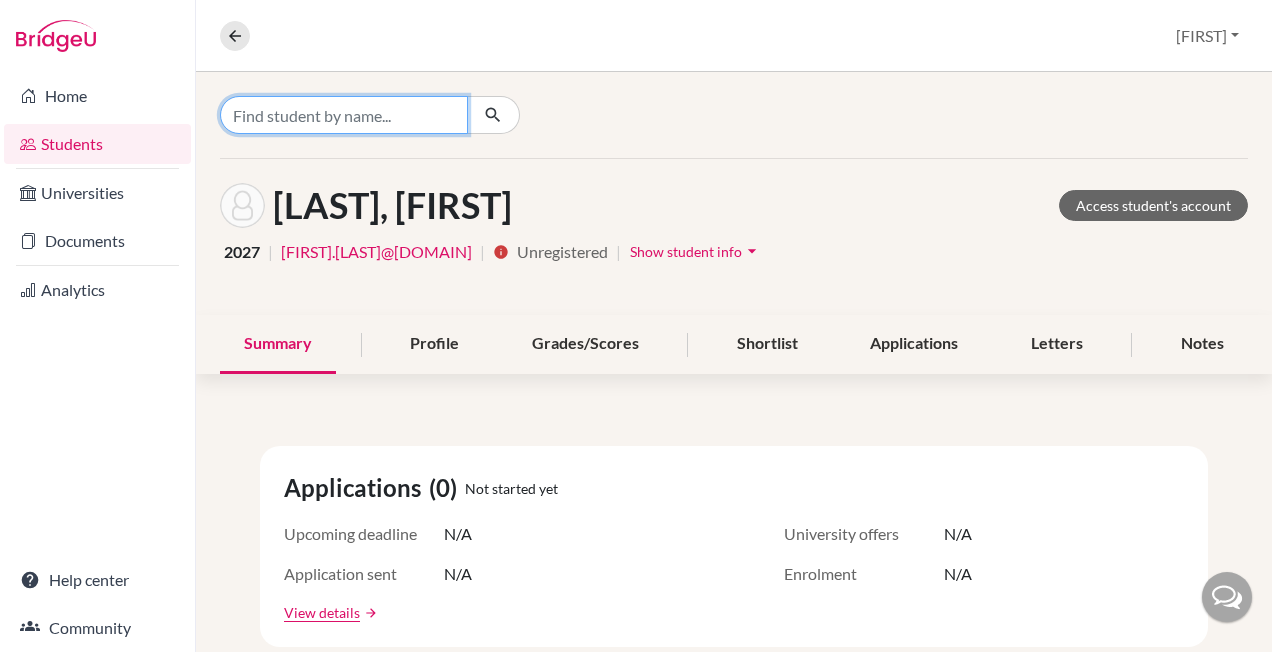 click at bounding box center (344, 115) 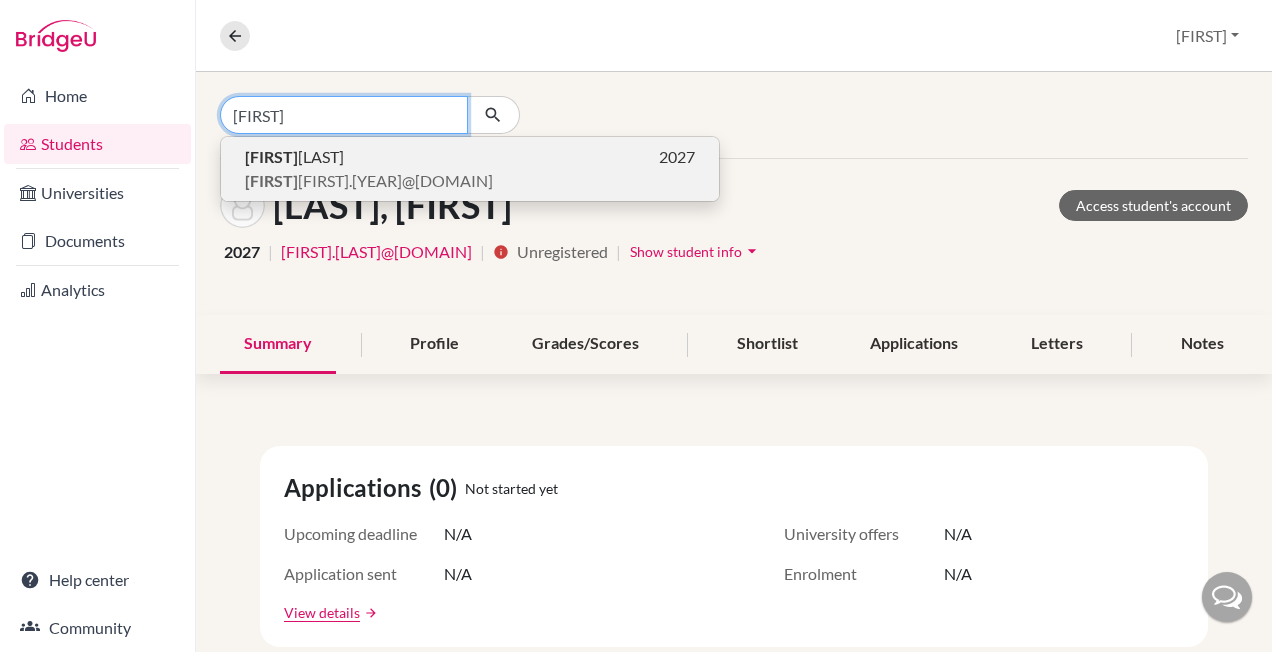 type on "[FIRST]" 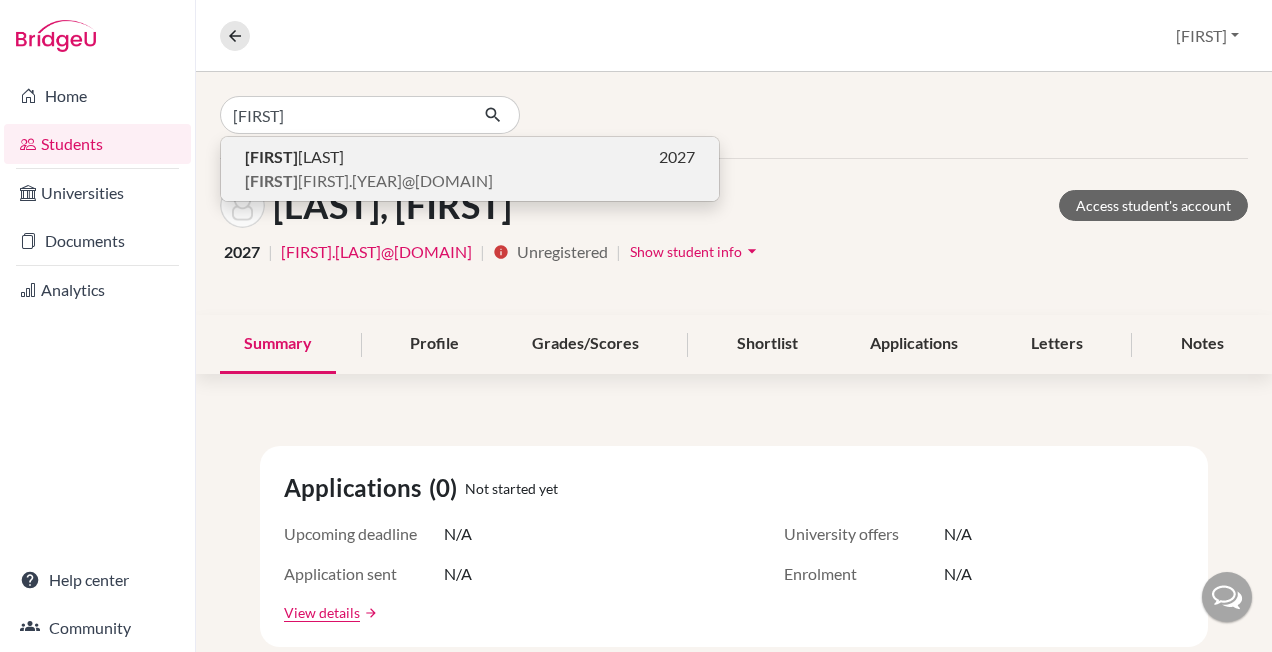 click on "[FIRST].[LAST]@[DOMAIN]" at bounding box center (369, 181) 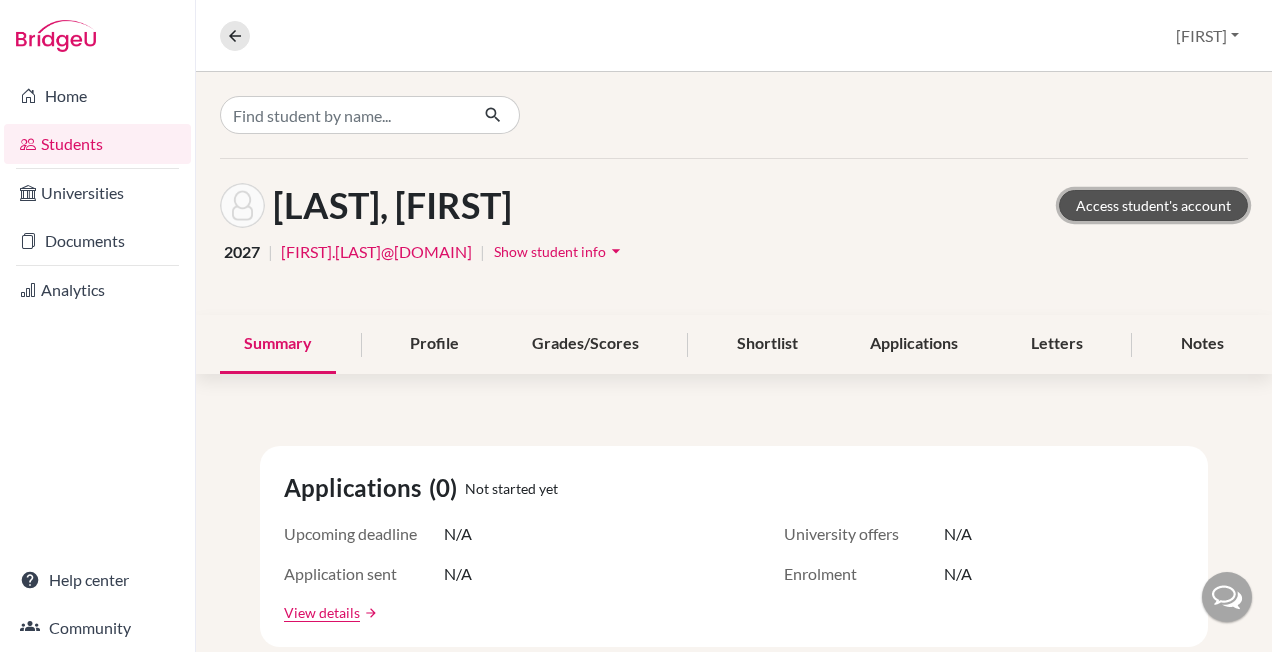 click on "Access student's account" at bounding box center (1153, 205) 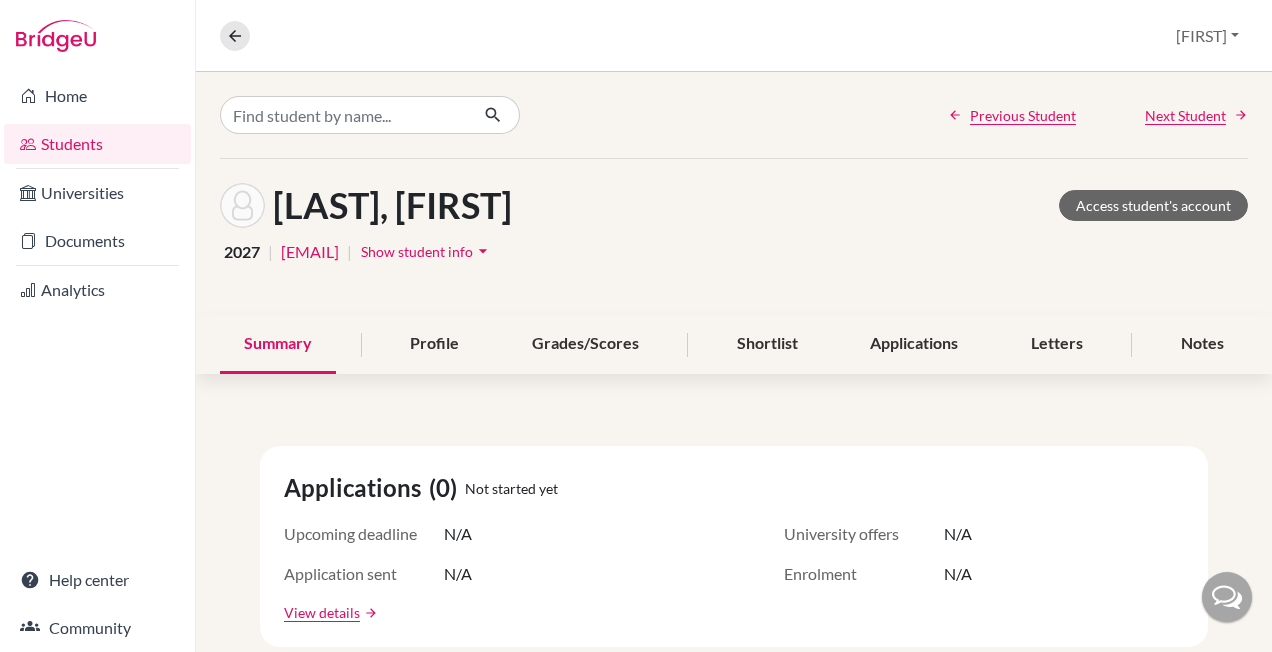 scroll, scrollTop: 0, scrollLeft: 0, axis: both 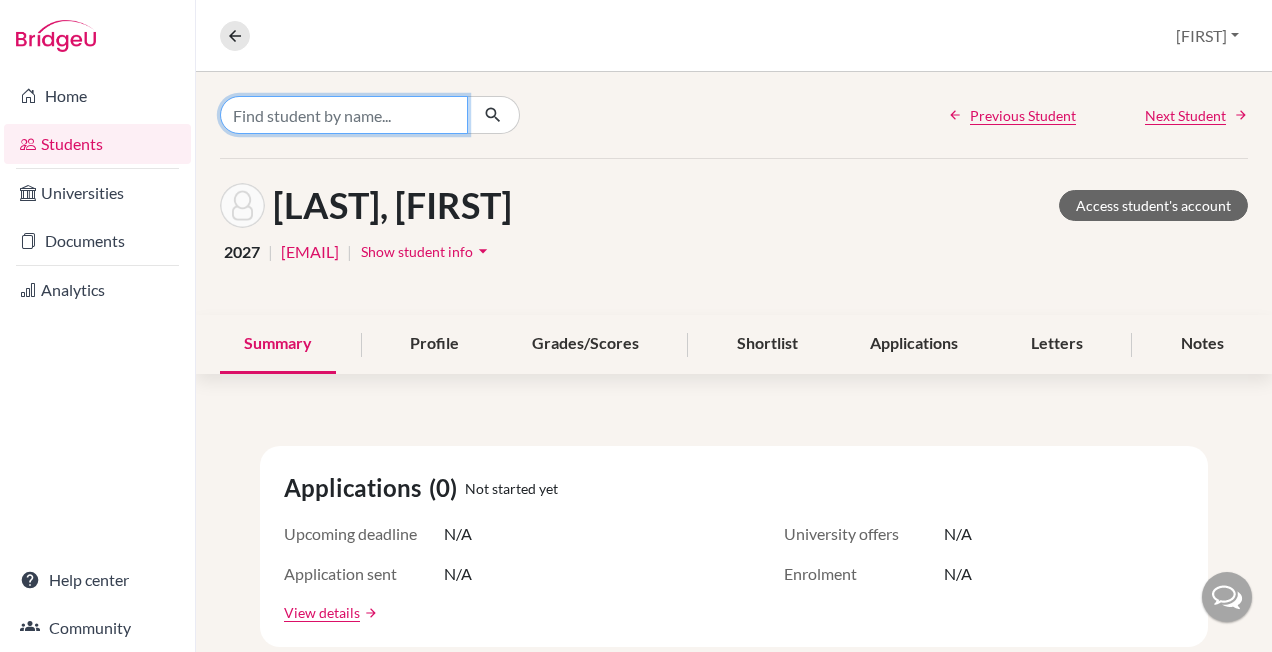click at bounding box center [344, 115] 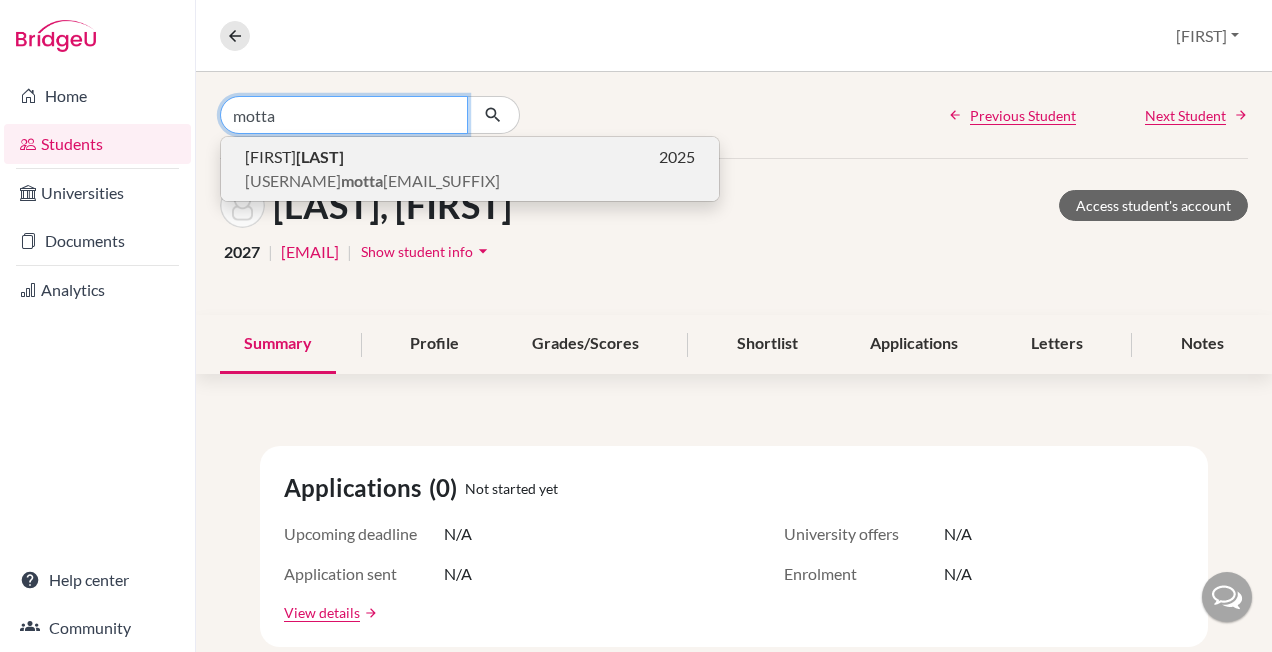 type on "motta" 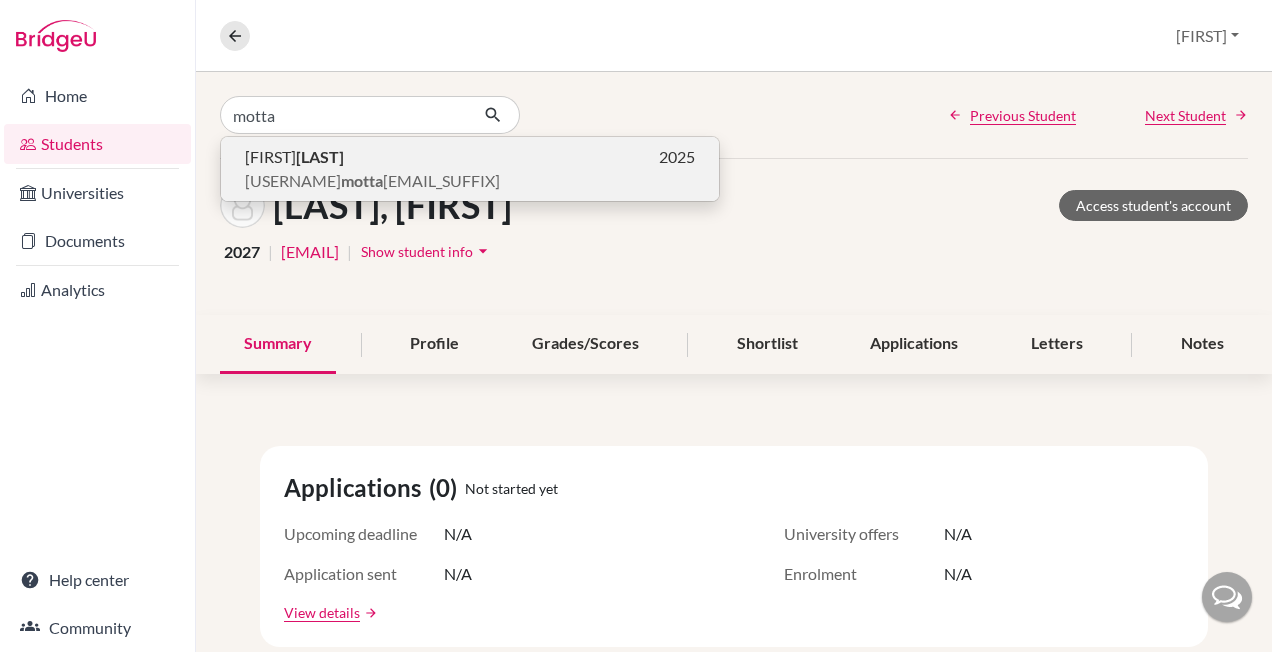 click on "Felipe  Motta" at bounding box center (294, 157) 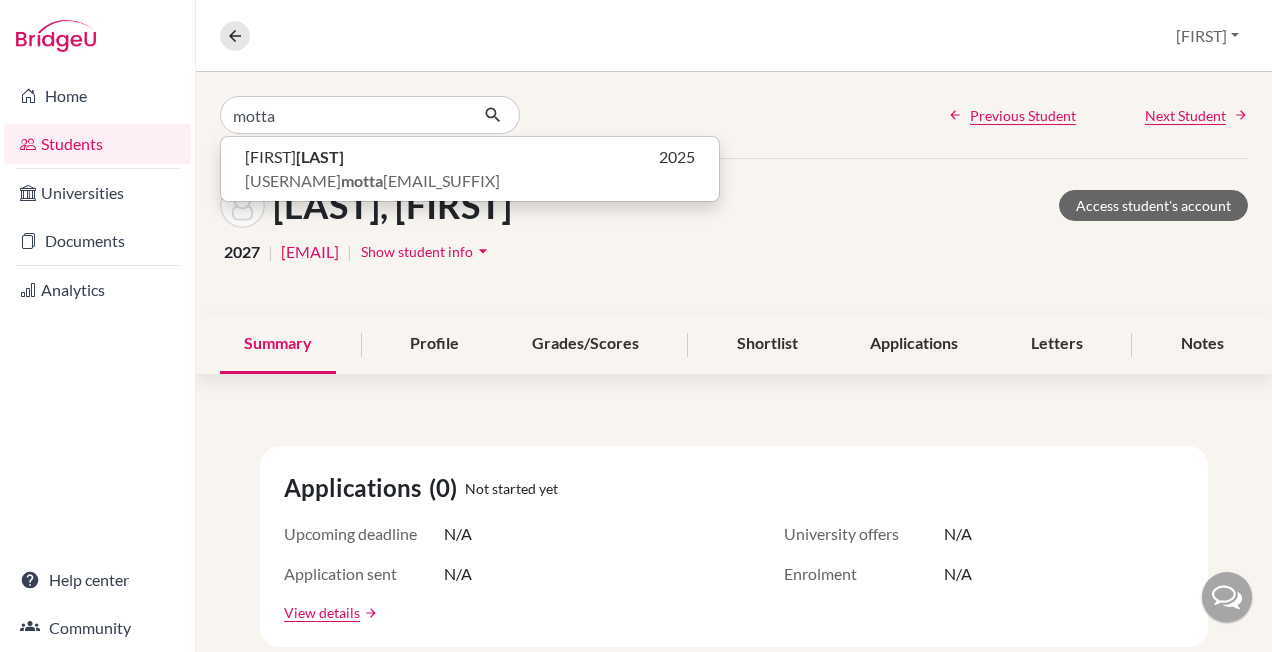 type 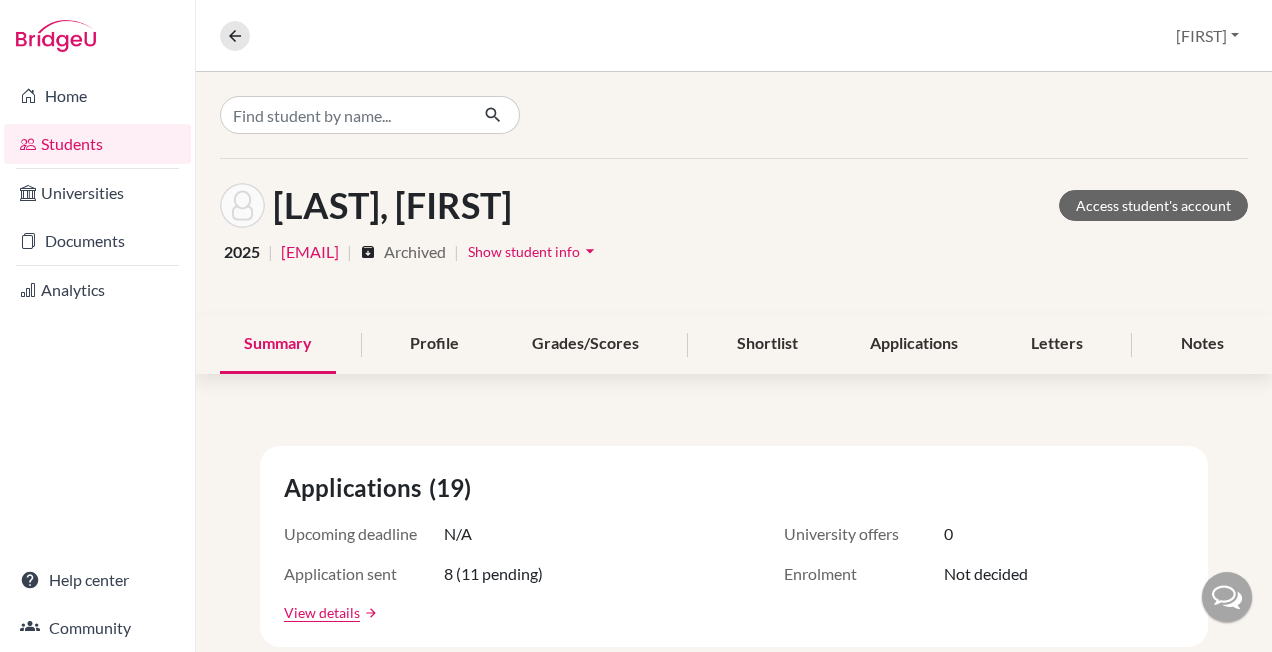 scroll, scrollTop: 300, scrollLeft: 0, axis: vertical 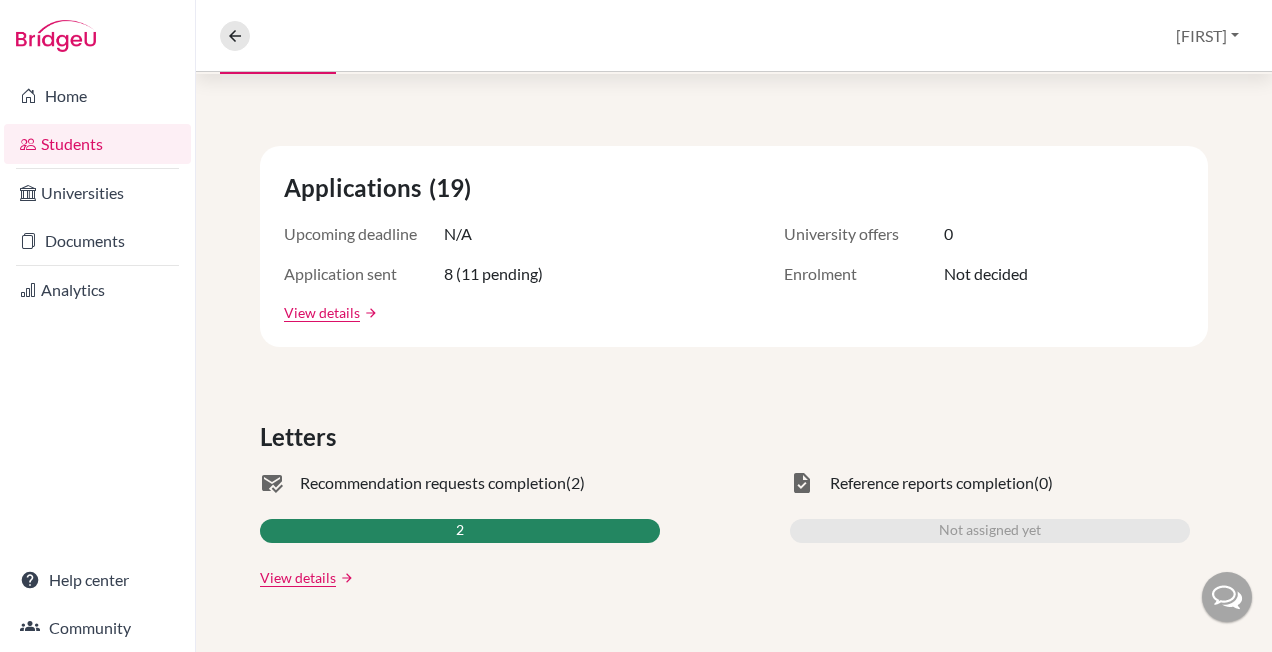 click on "View details" at bounding box center (322, 312) 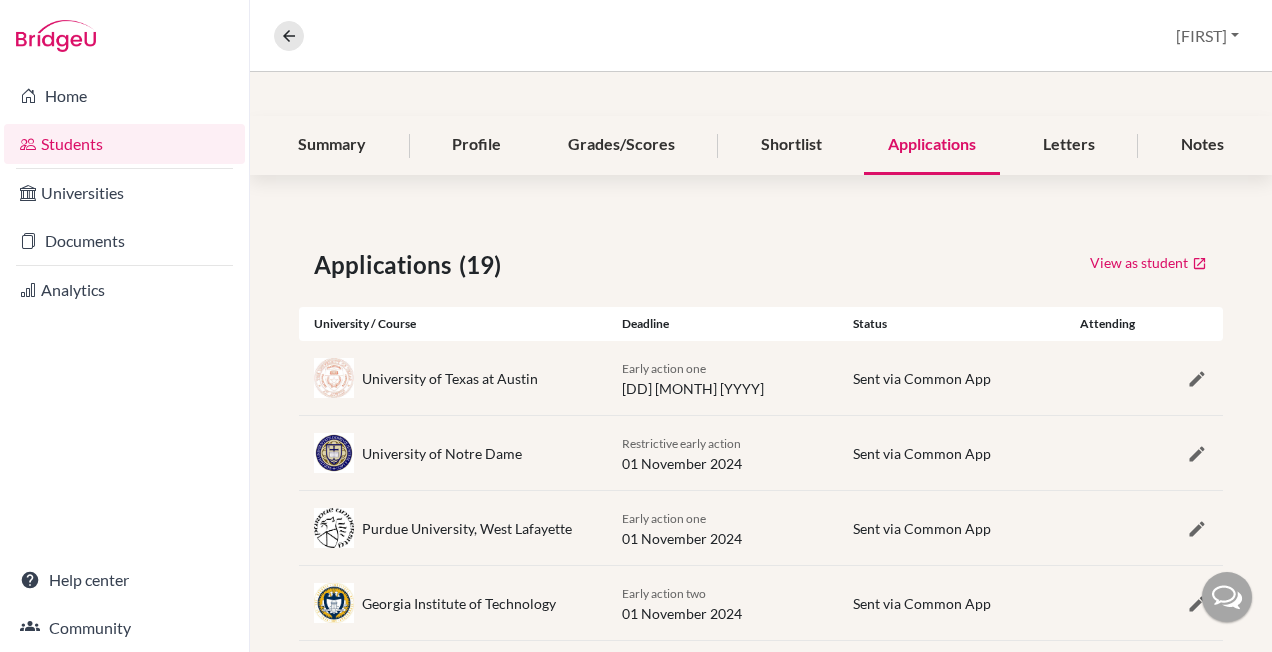 scroll, scrollTop: 200, scrollLeft: 0, axis: vertical 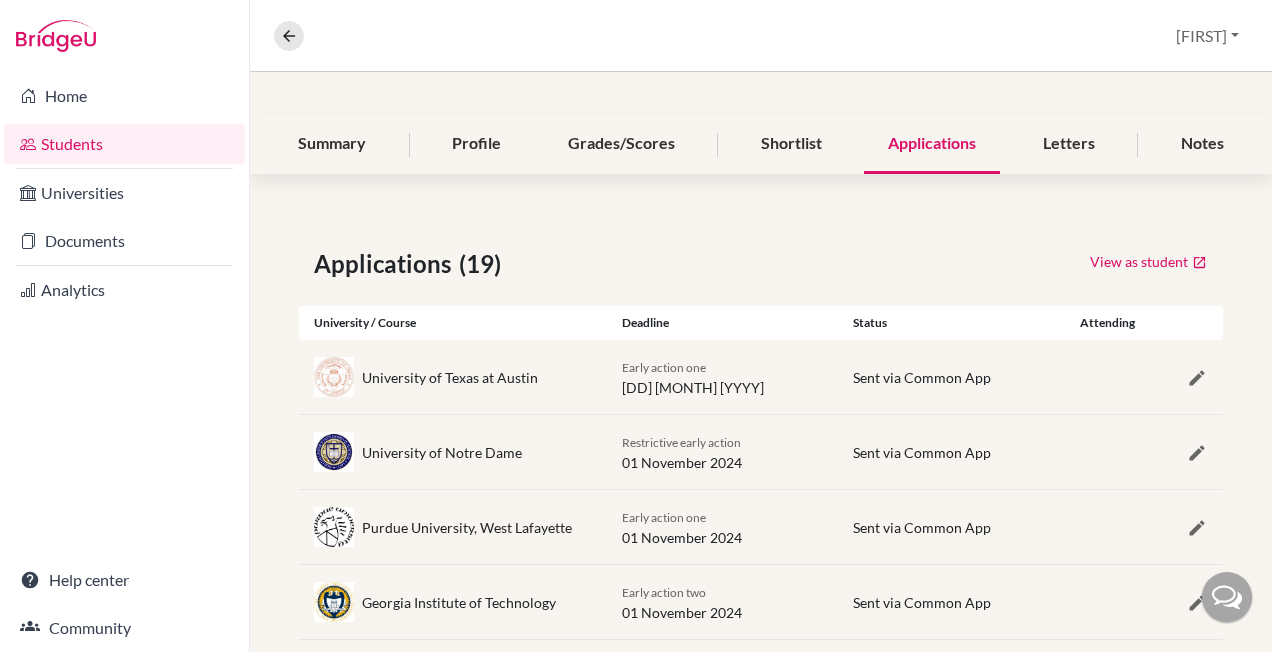 click on "University of Texas at Austin" at bounding box center (450, 377) 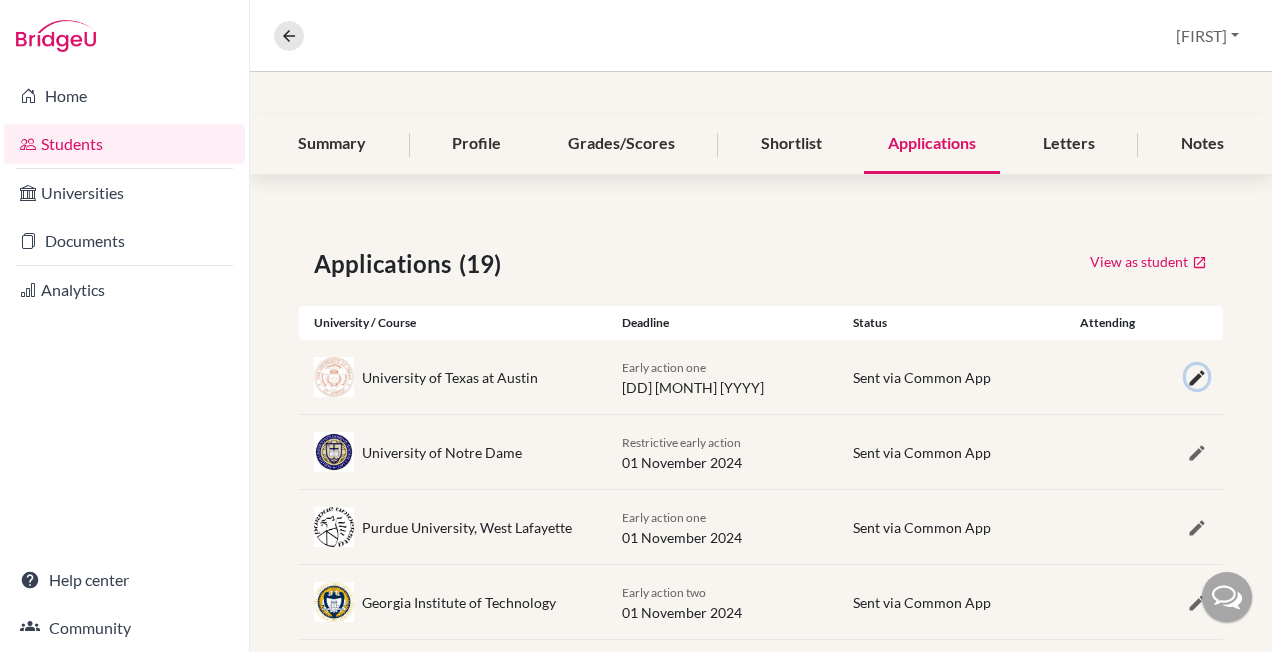click at bounding box center [1197, 378] 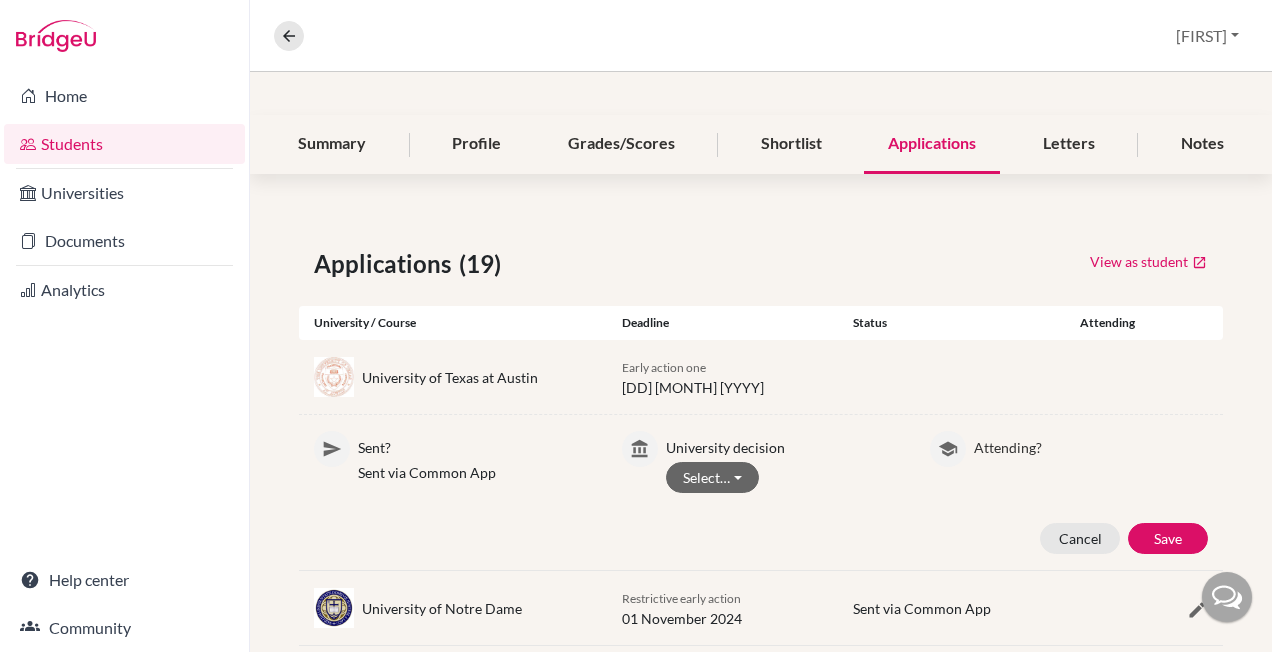 click at bounding box center (948, 449) 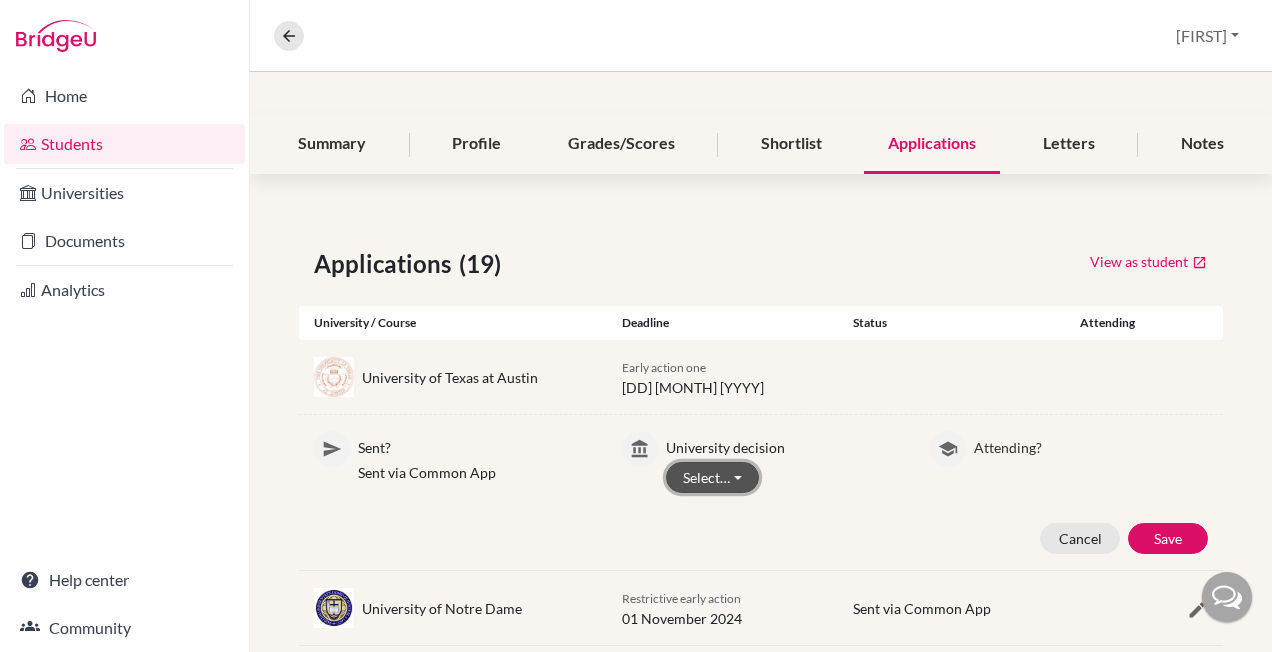 click on "Select…" at bounding box center [712, 477] 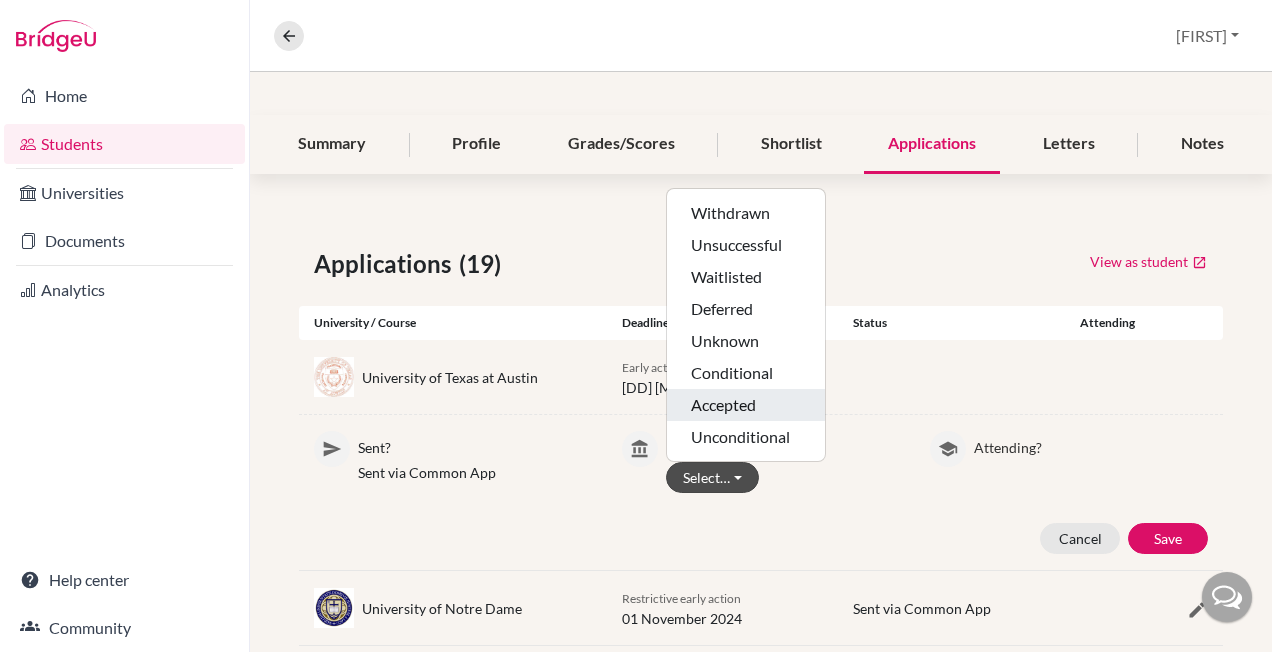 click on "Accepted" 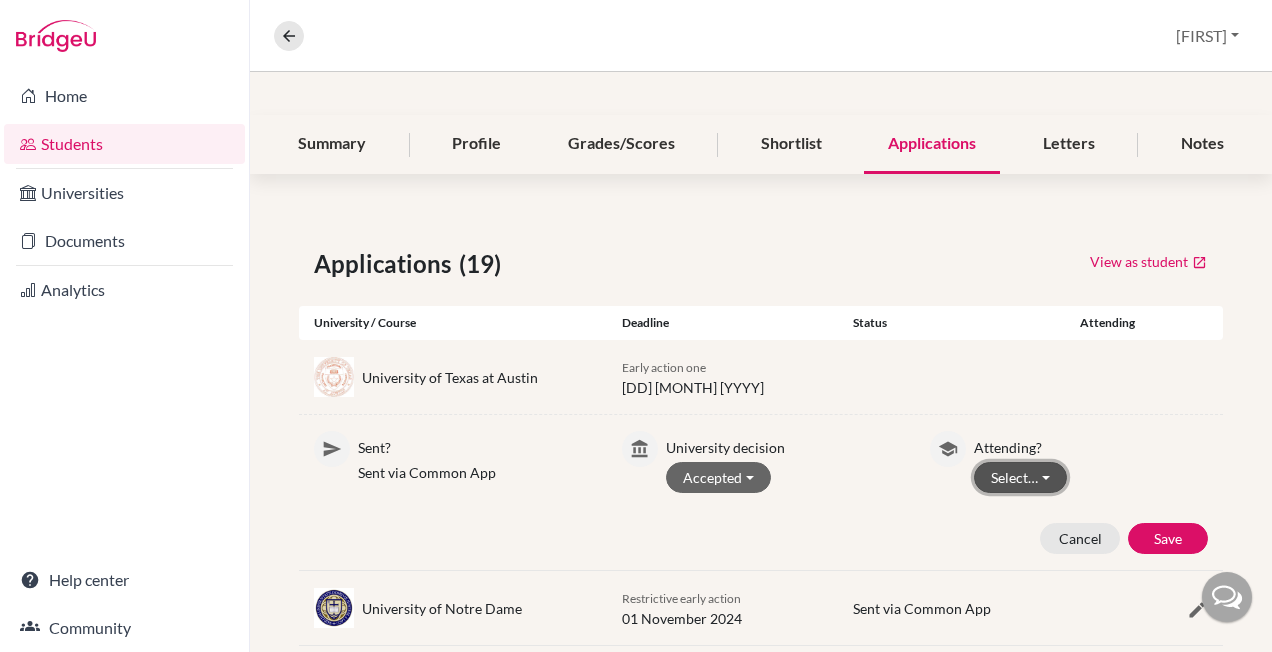 click on "Select…" at bounding box center [1020, 477] 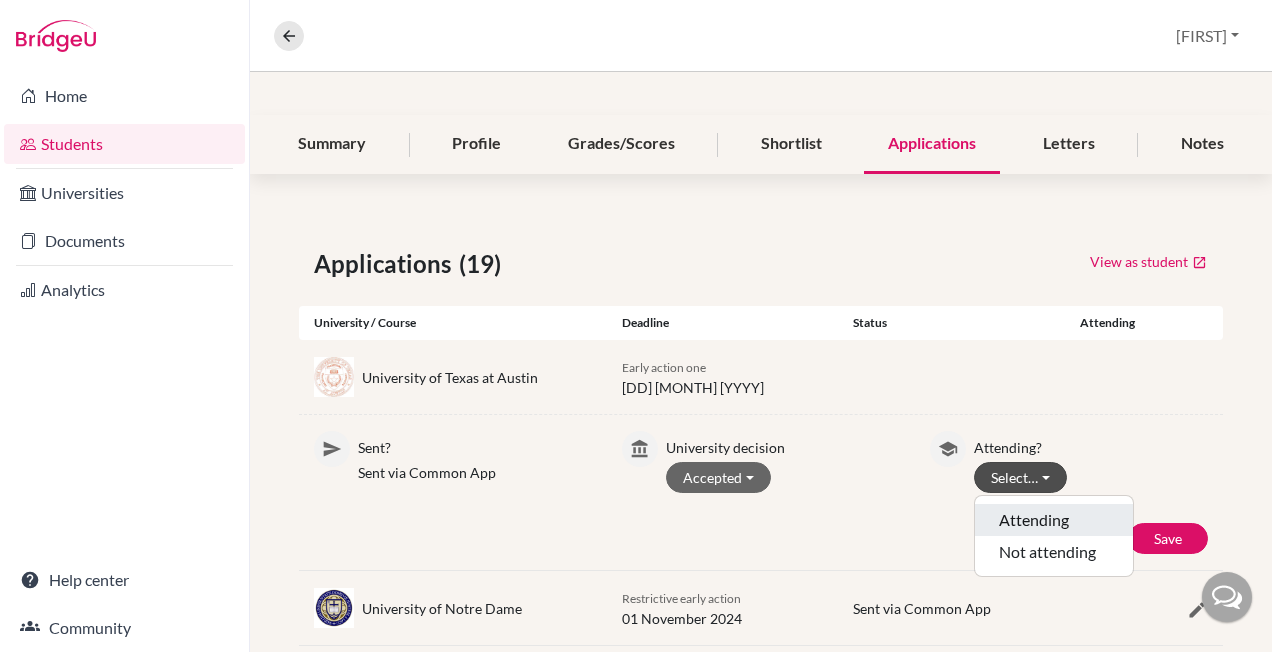 click on "Attending" 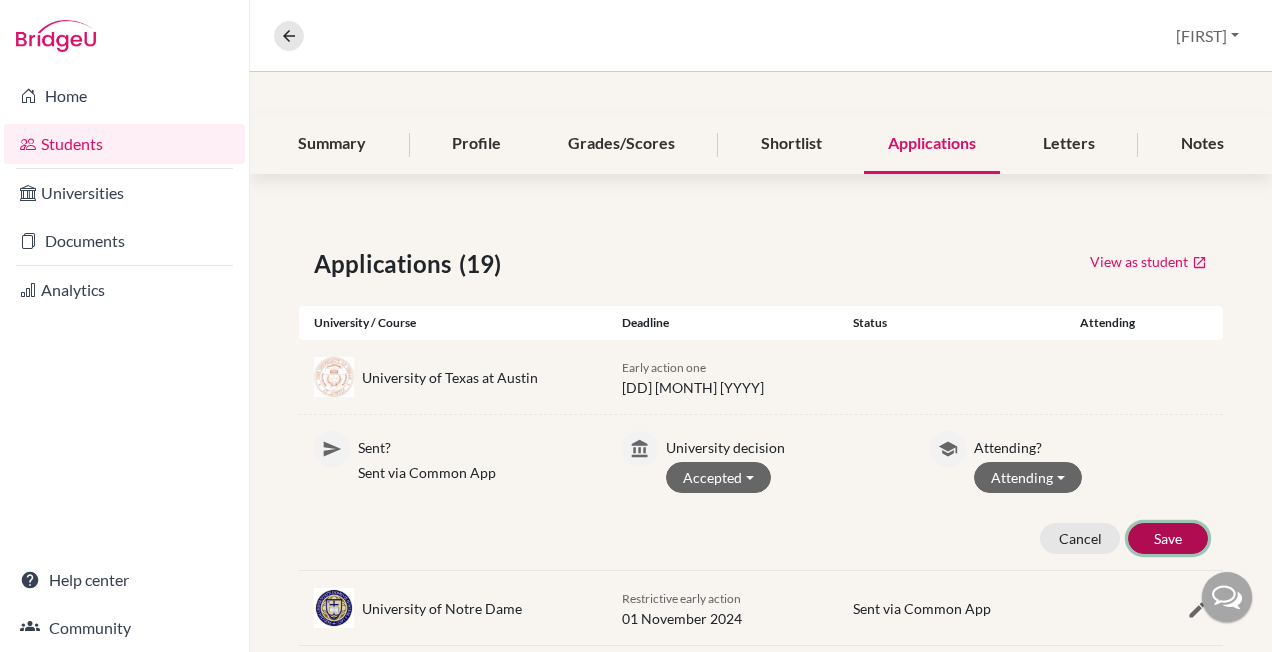 click on "Save" at bounding box center (1168, 538) 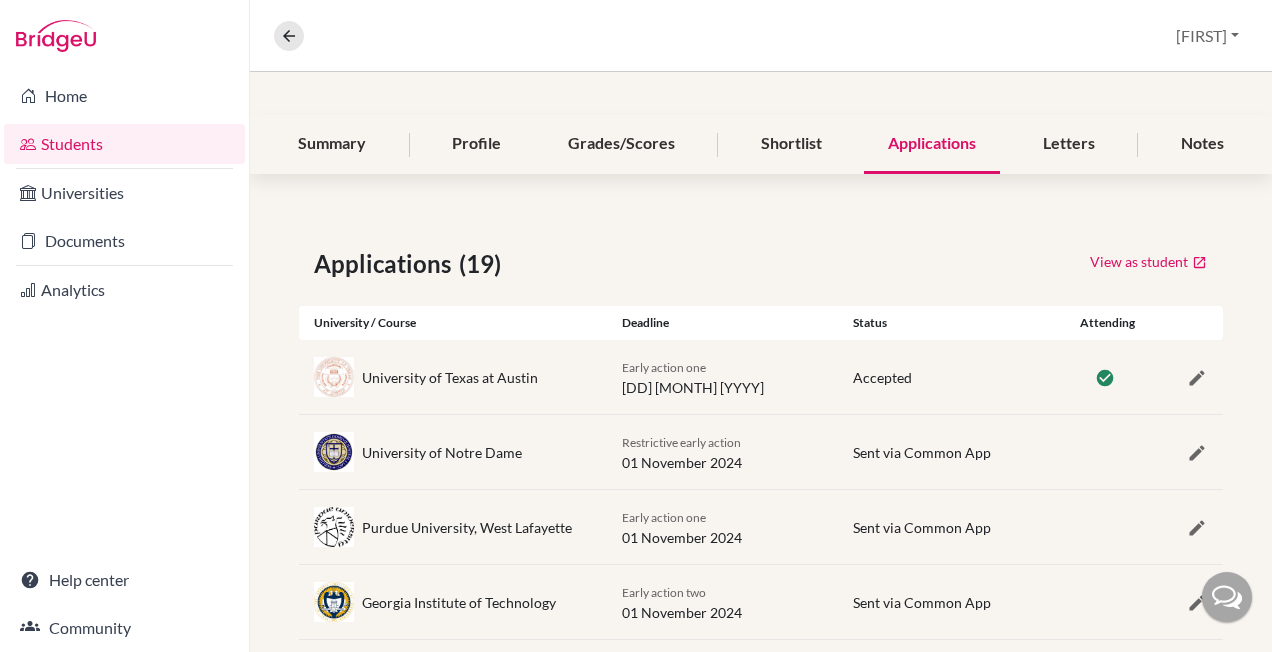 click on "Shortlist" at bounding box center [791, 144] 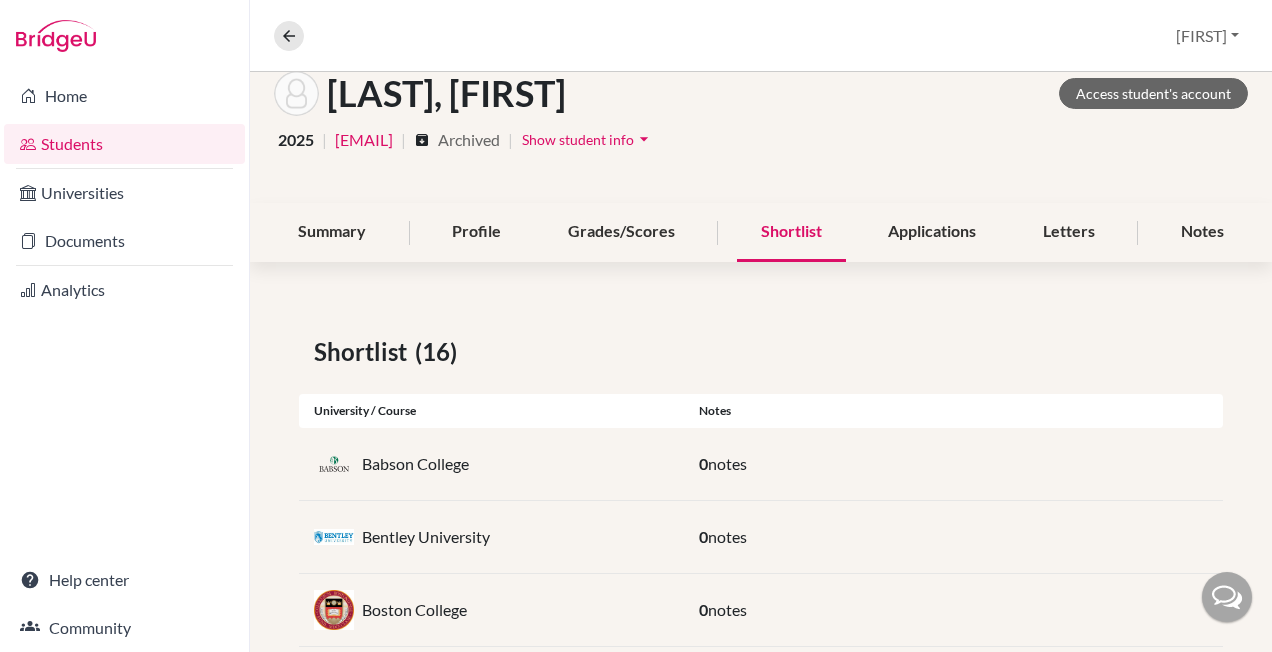 scroll, scrollTop: 0, scrollLeft: 0, axis: both 